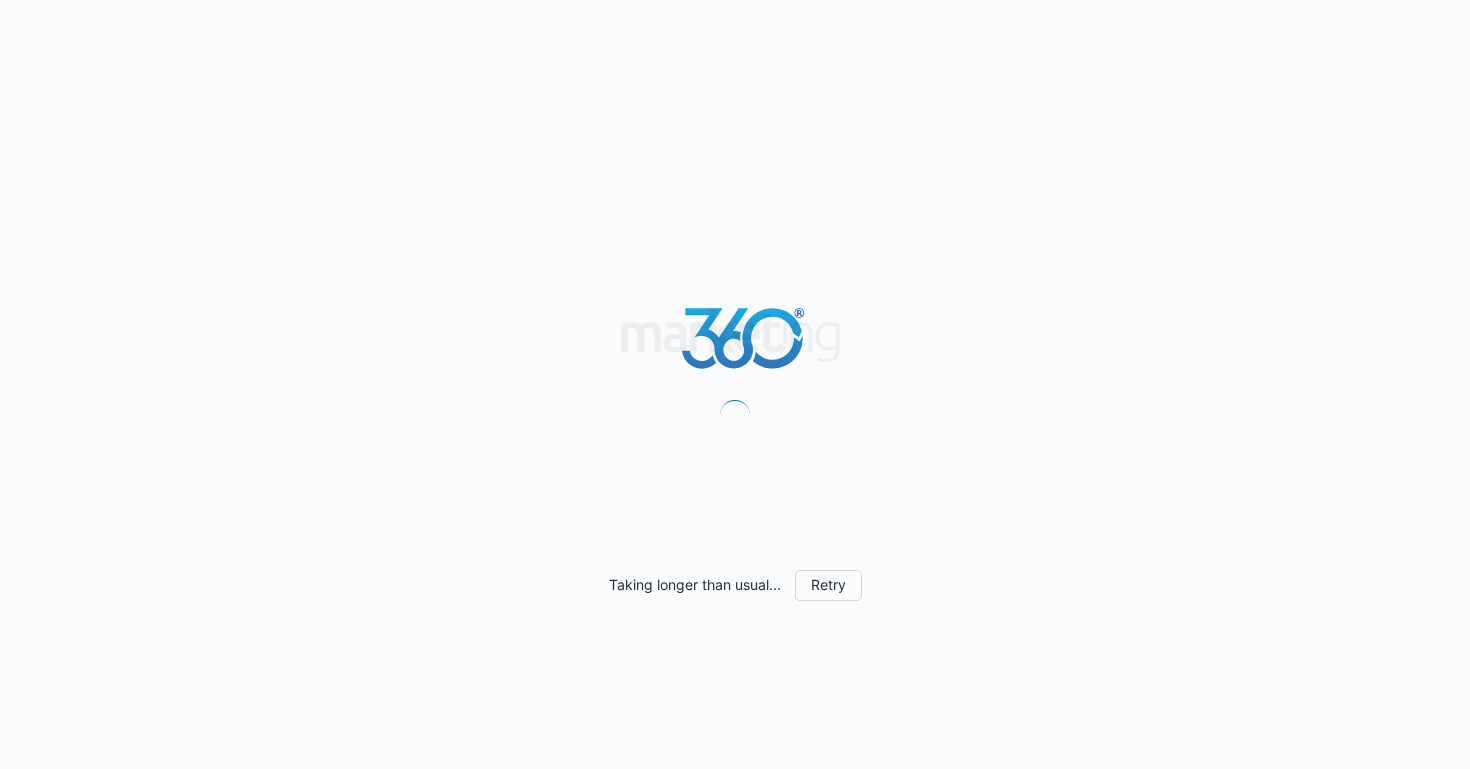 scroll, scrollTop: 0, scrollLeft: 0, axis: both 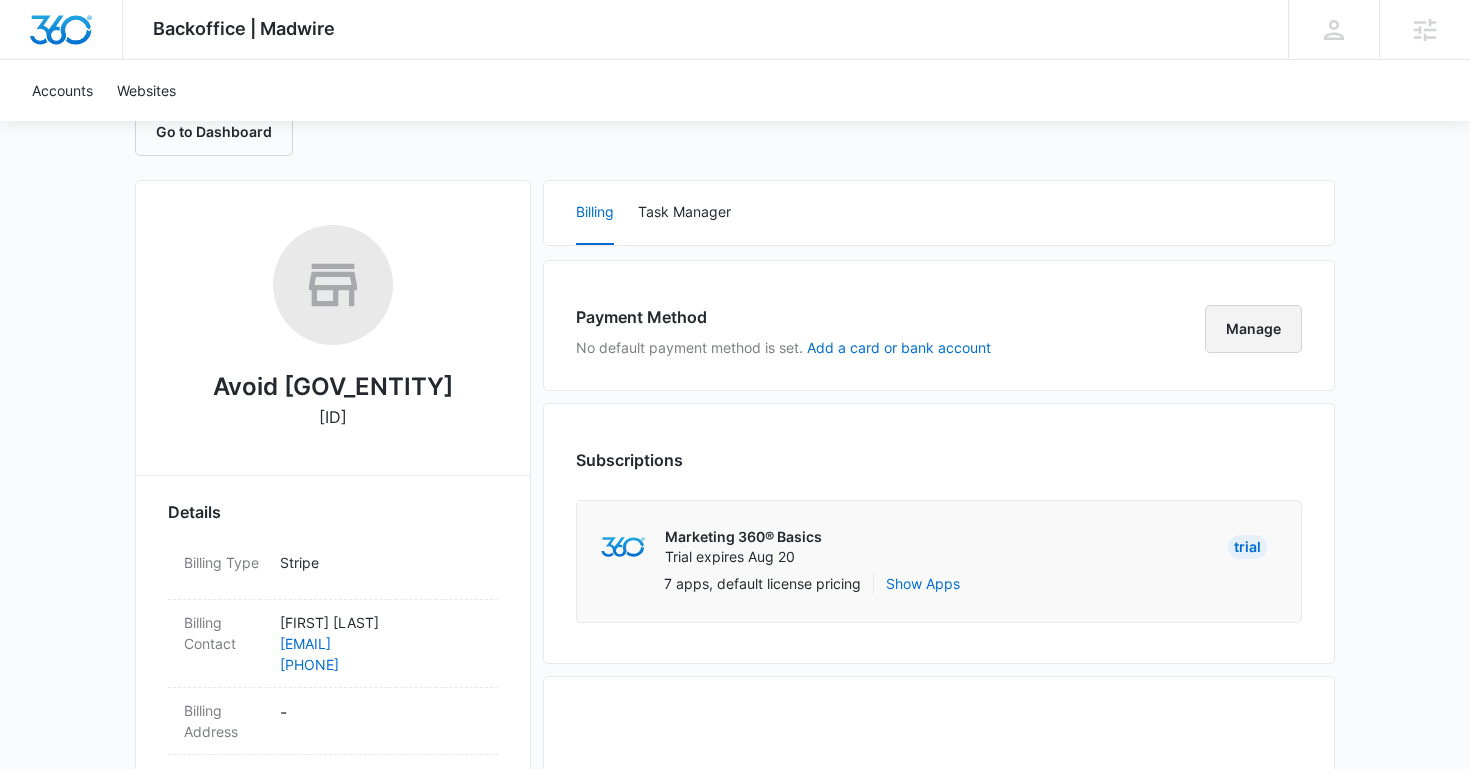 click on "Manage" at bounding box center (1253, 329) 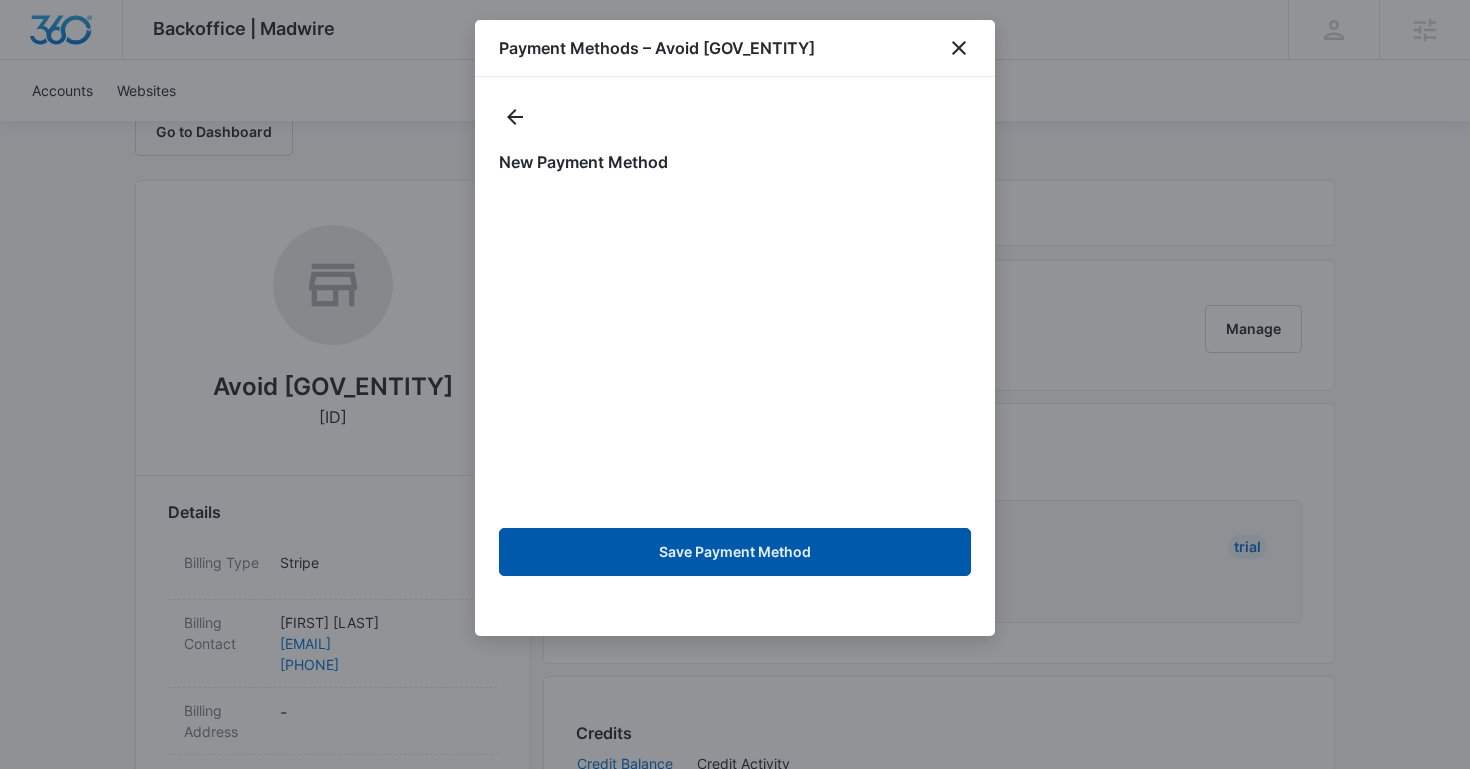 click on "Save Payment Method" at bounding box center [735, 552] 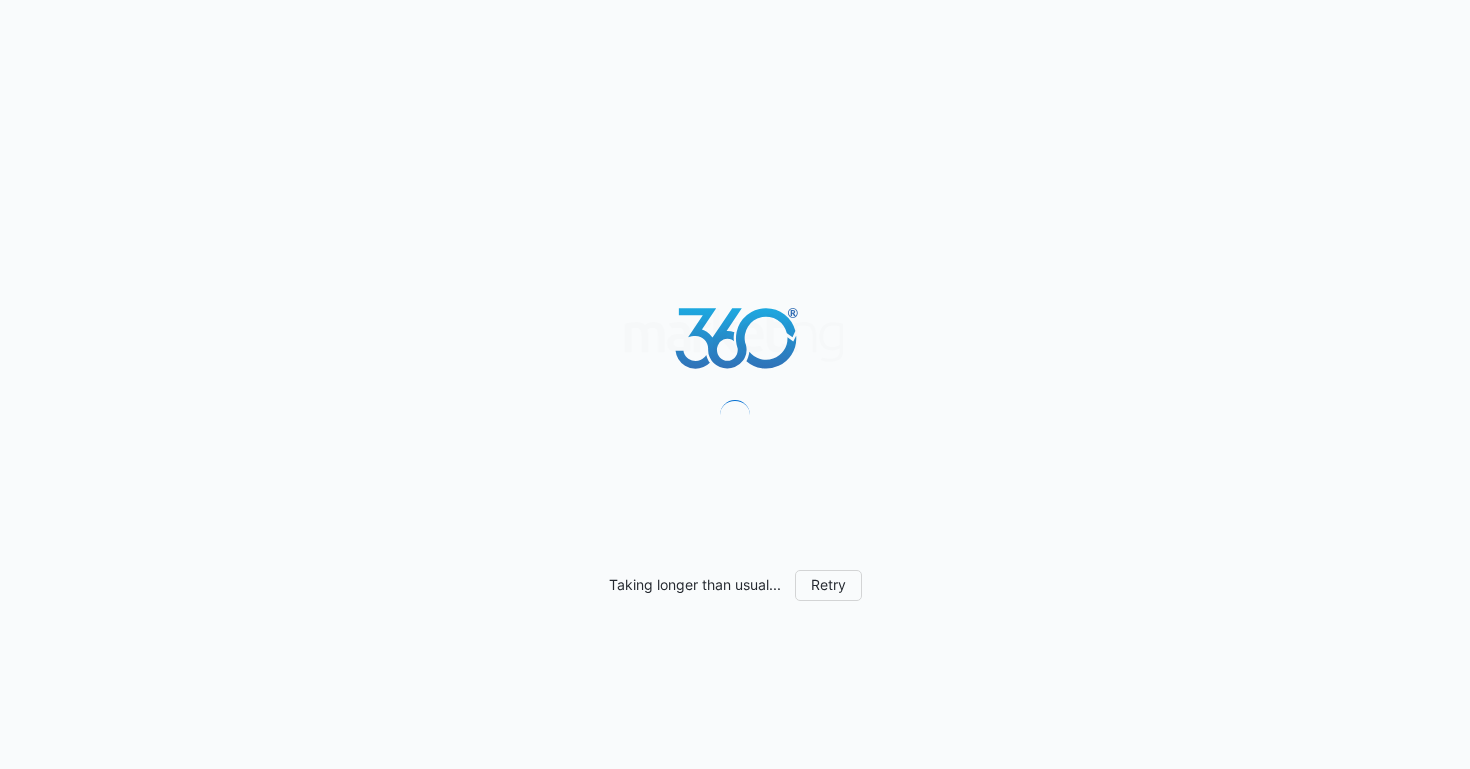 scroll, scrollTop: 0, scrollLeft: 0, axis: both 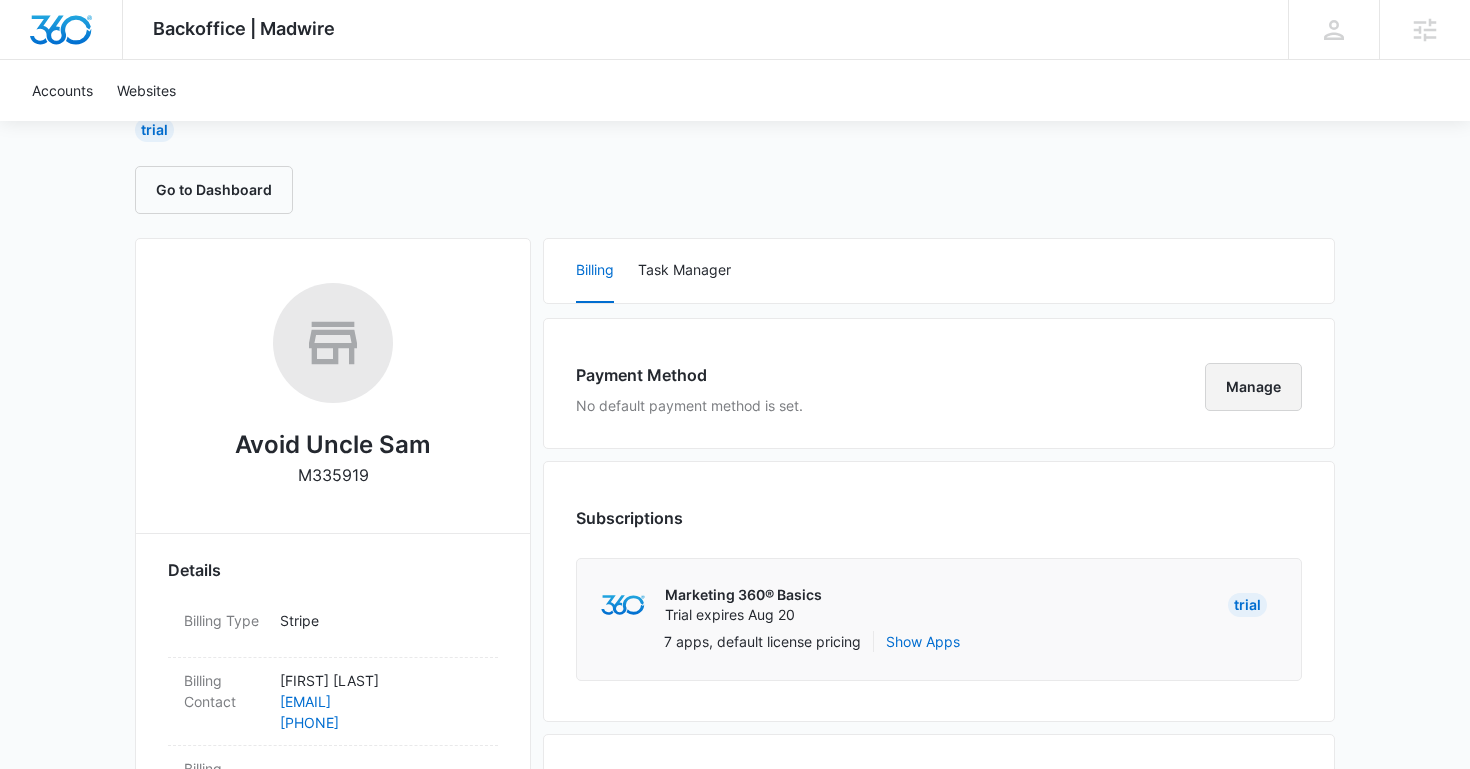 click on "Manage" at bounding box center (1253, 387) 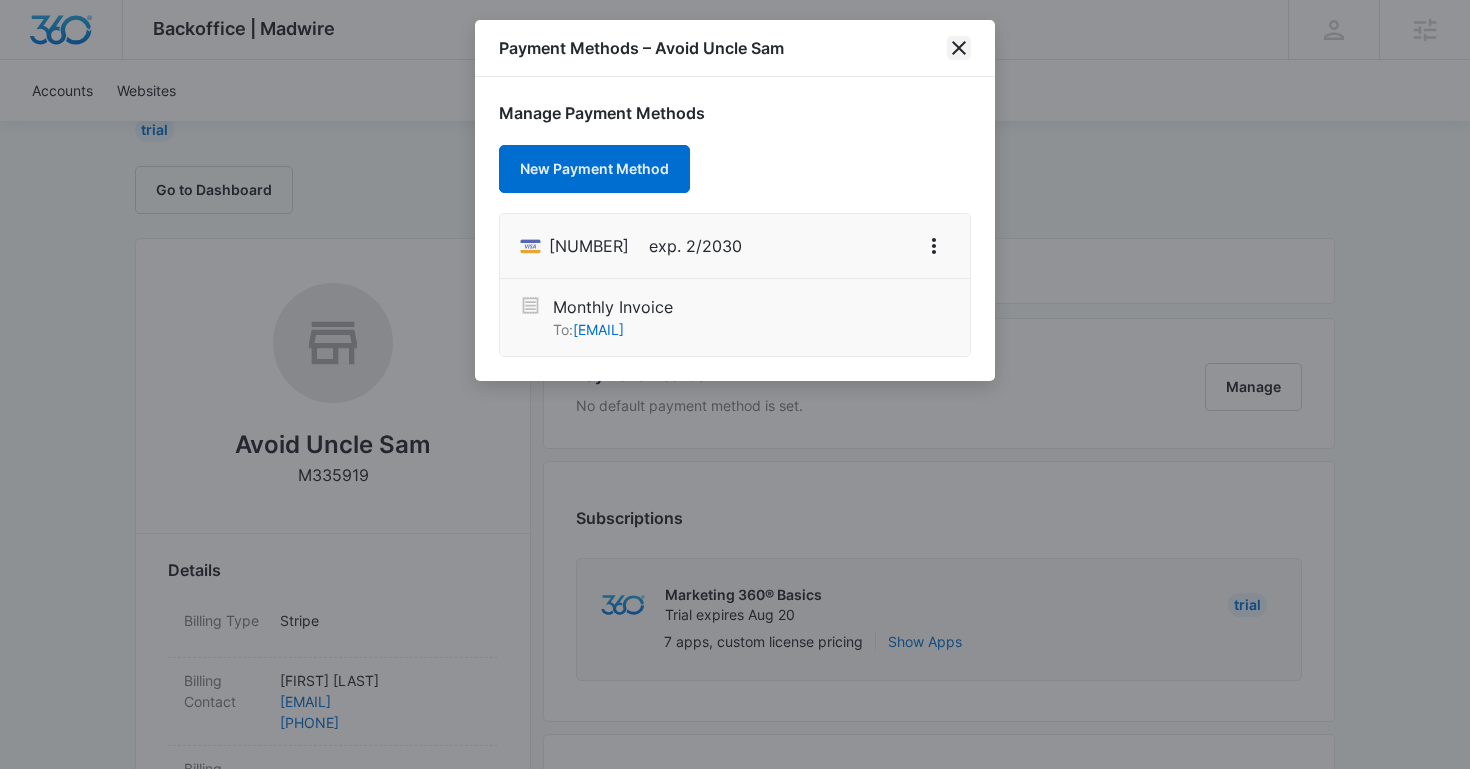 click 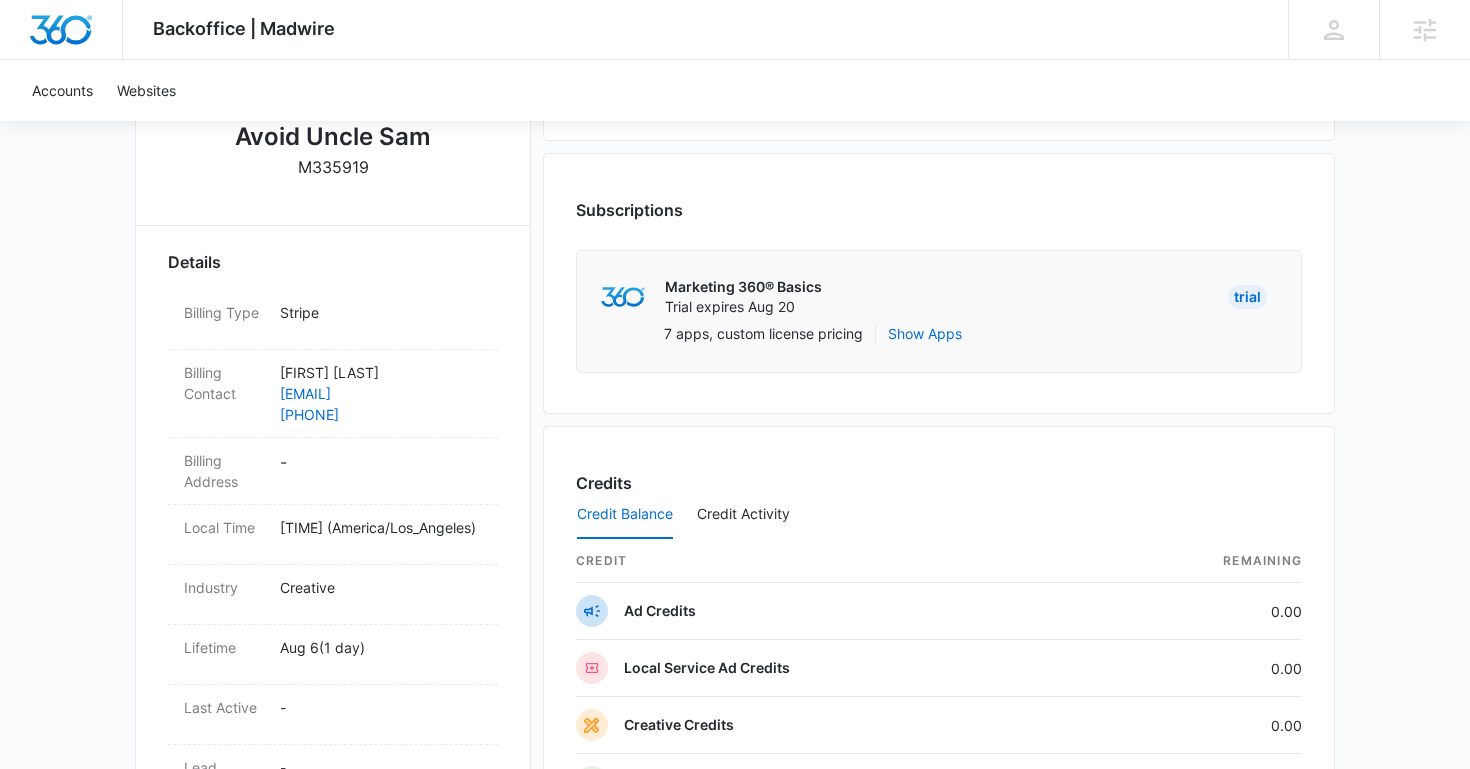 scroll, scrollTop: 472, scrollLeft: 0, axis: vertical 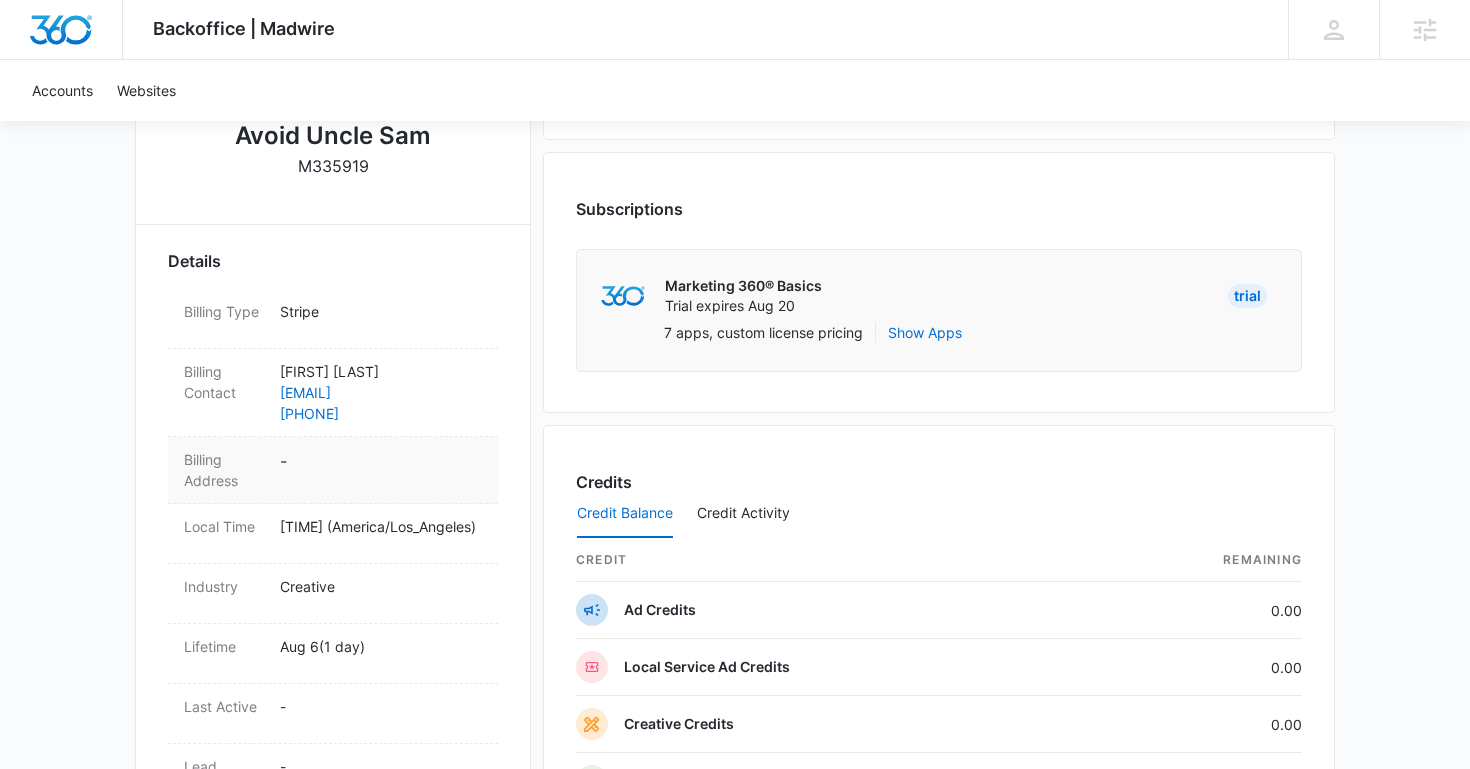 click on "-" at bounding box center (381, 470) 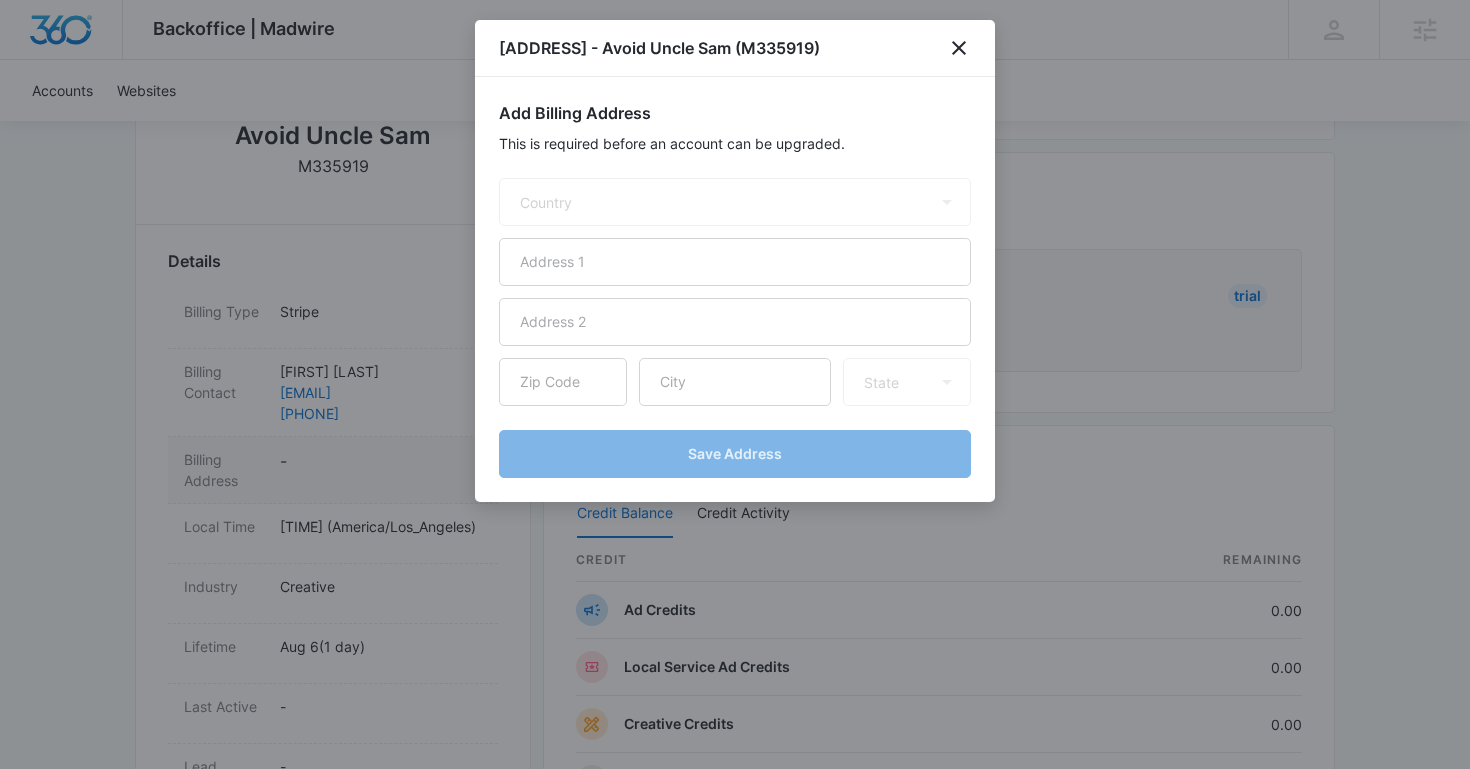 select on "US" 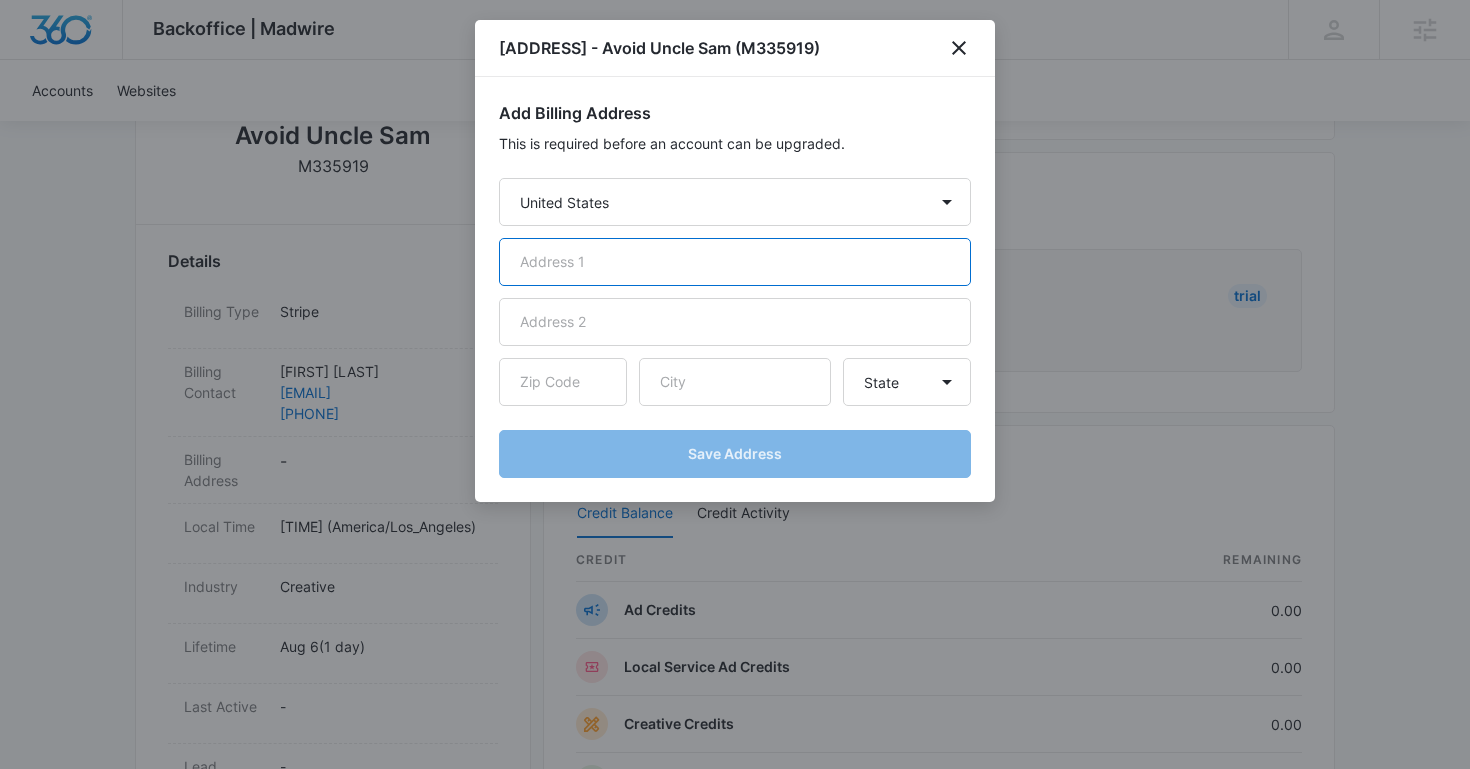 click at bounding box center (735, 262) 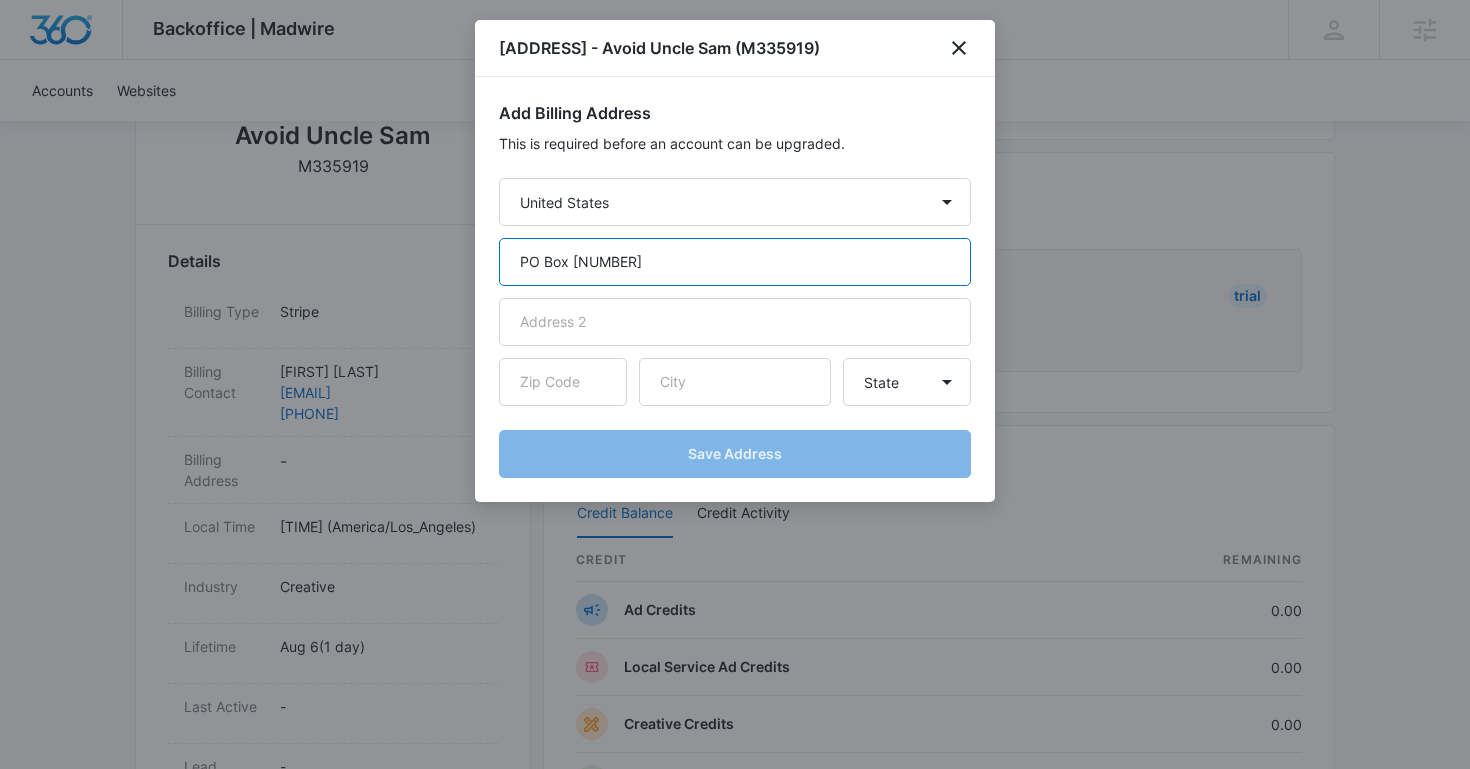 type on "PO Box 143" 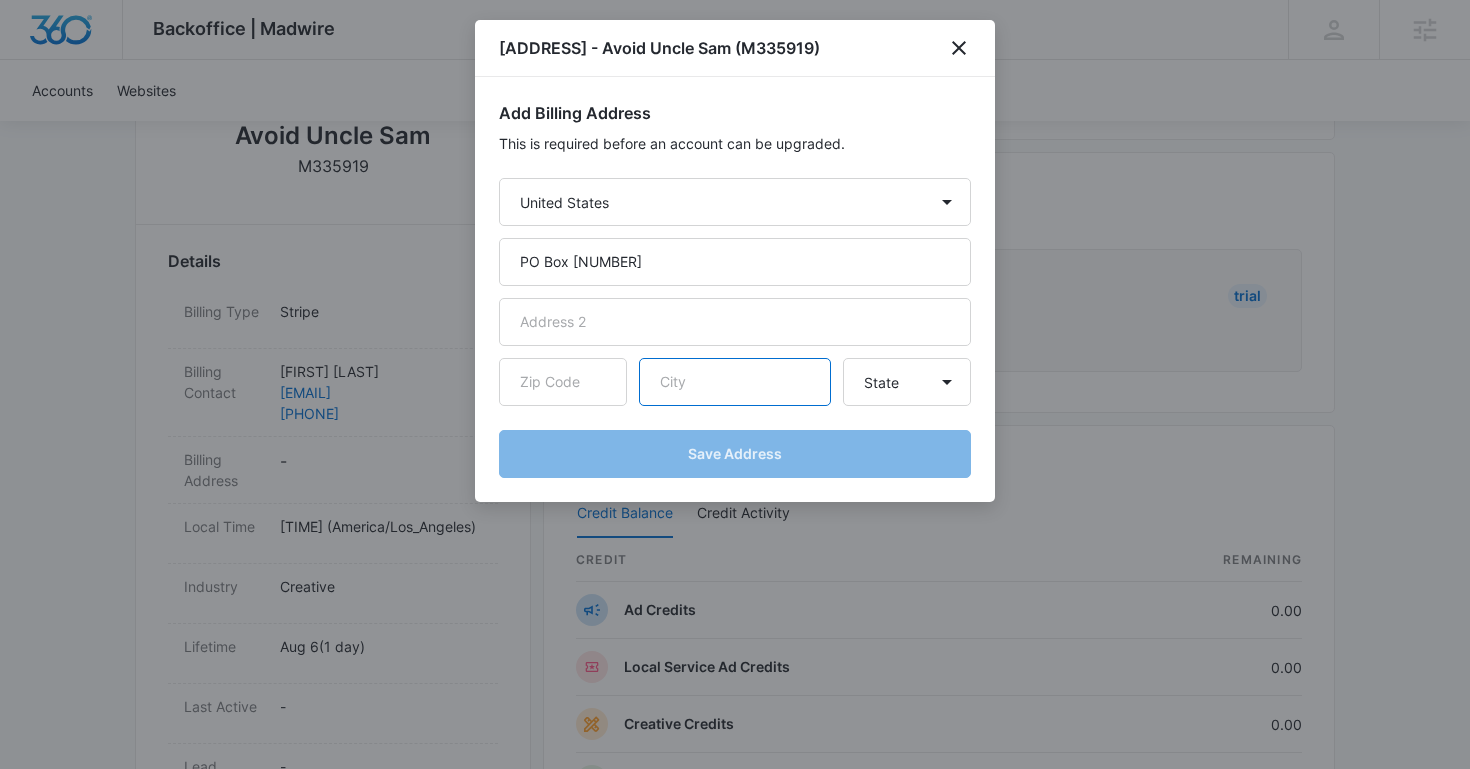 click at bounding box center [735, 382] 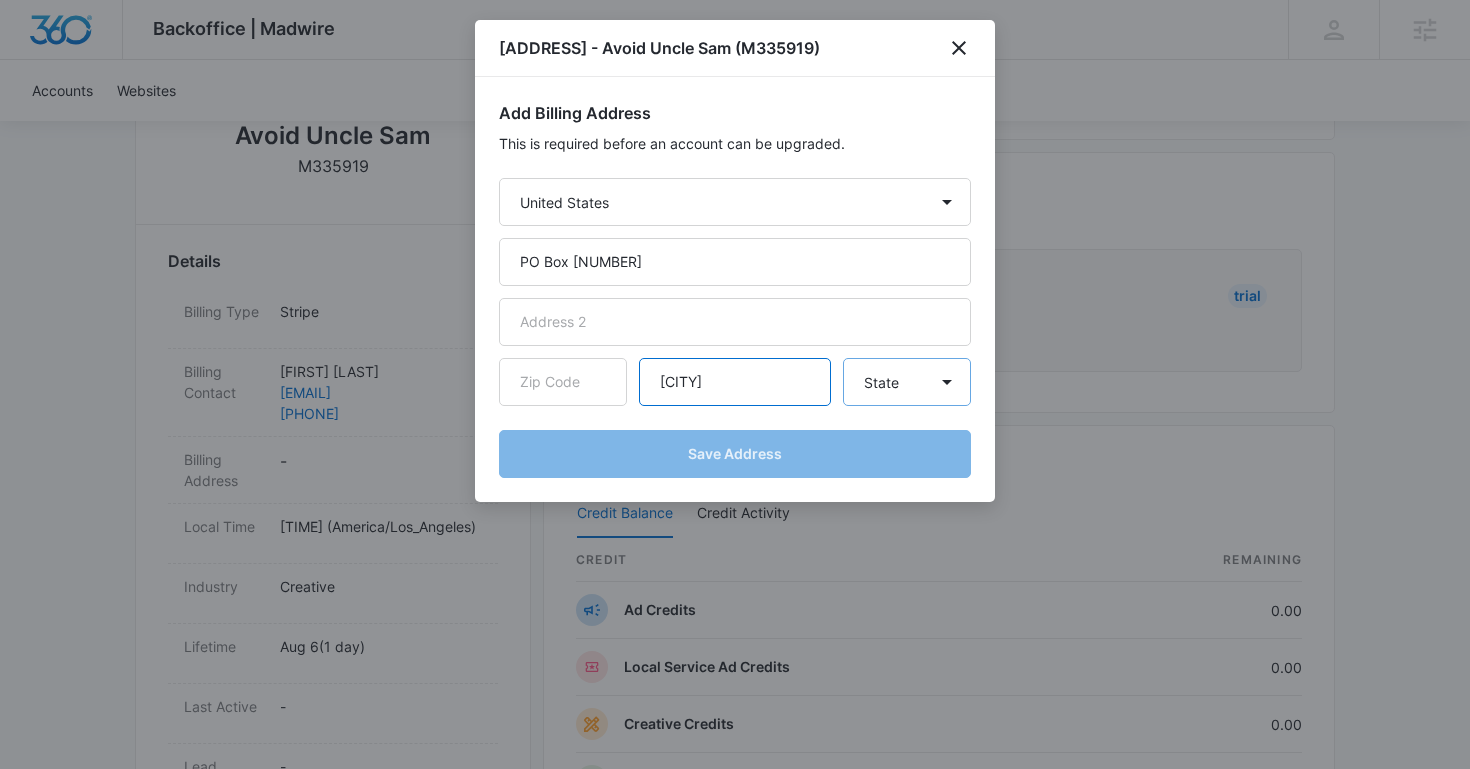 type on "[LAST]" 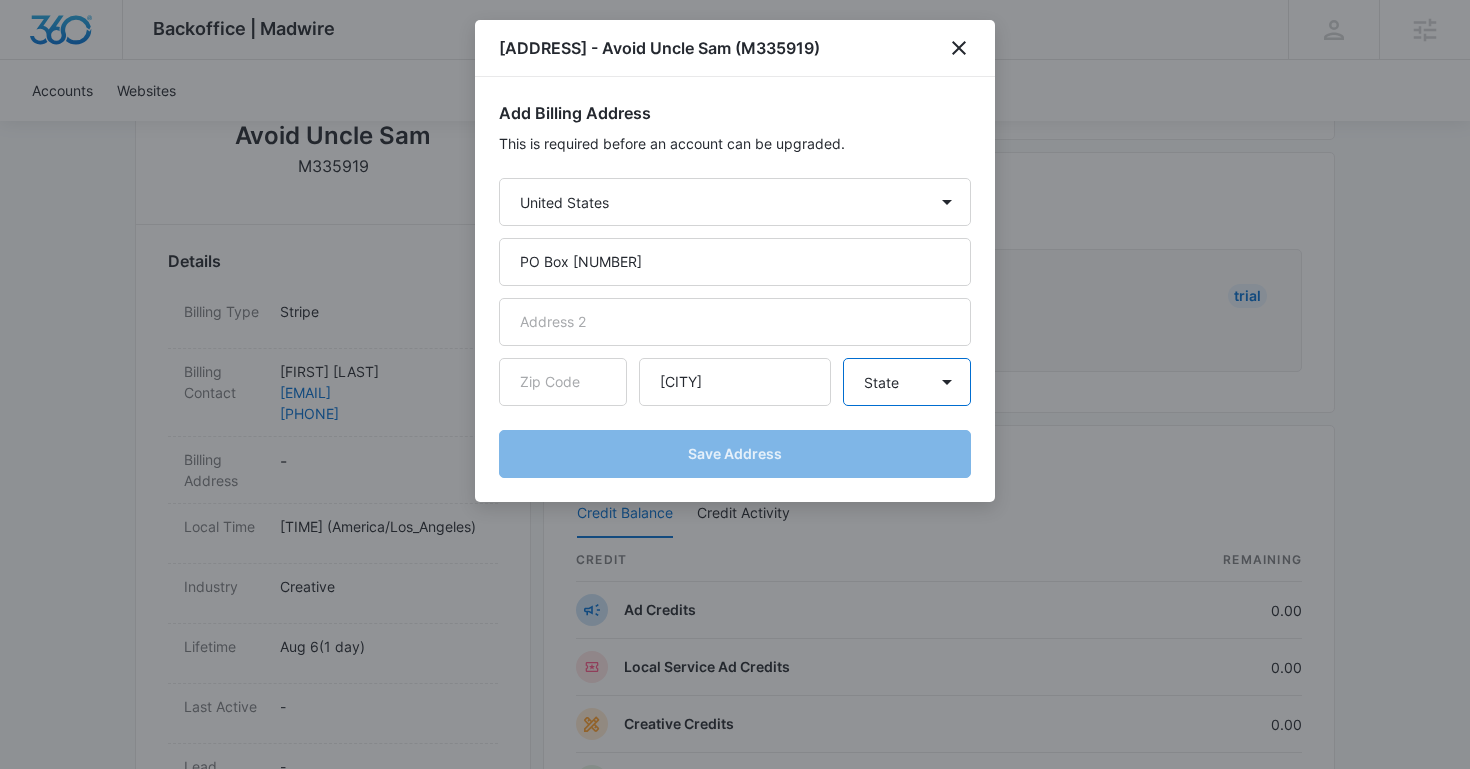 click on "State Alaska Alabama Arkansas American Samoa Arizona California Colorado Connecticut District of Columbia Delaware Florida Georgia Guam Hawaii Iowa Idaho Illinois Indiana Kansas Kentucky Louisiana Massachusetts Maryland Maine Michigan Minnesota Missouri Northern Mariana Islands Mississippi Montana North Carolina North Dakota Nebraska New Hampshire New Jersey New Mexico Nevada New York Ohio Oklahoma Oregon Pennsylvania Puerto Rico Rhode Island South Carolina South Dakota Tennessee Texas United States Minor Outlying Islands Utah Virginia Virgin Islands, U.S. Vermont Washington Wisconsin West Virginia Wyoming" at bounding box center [907, 382] 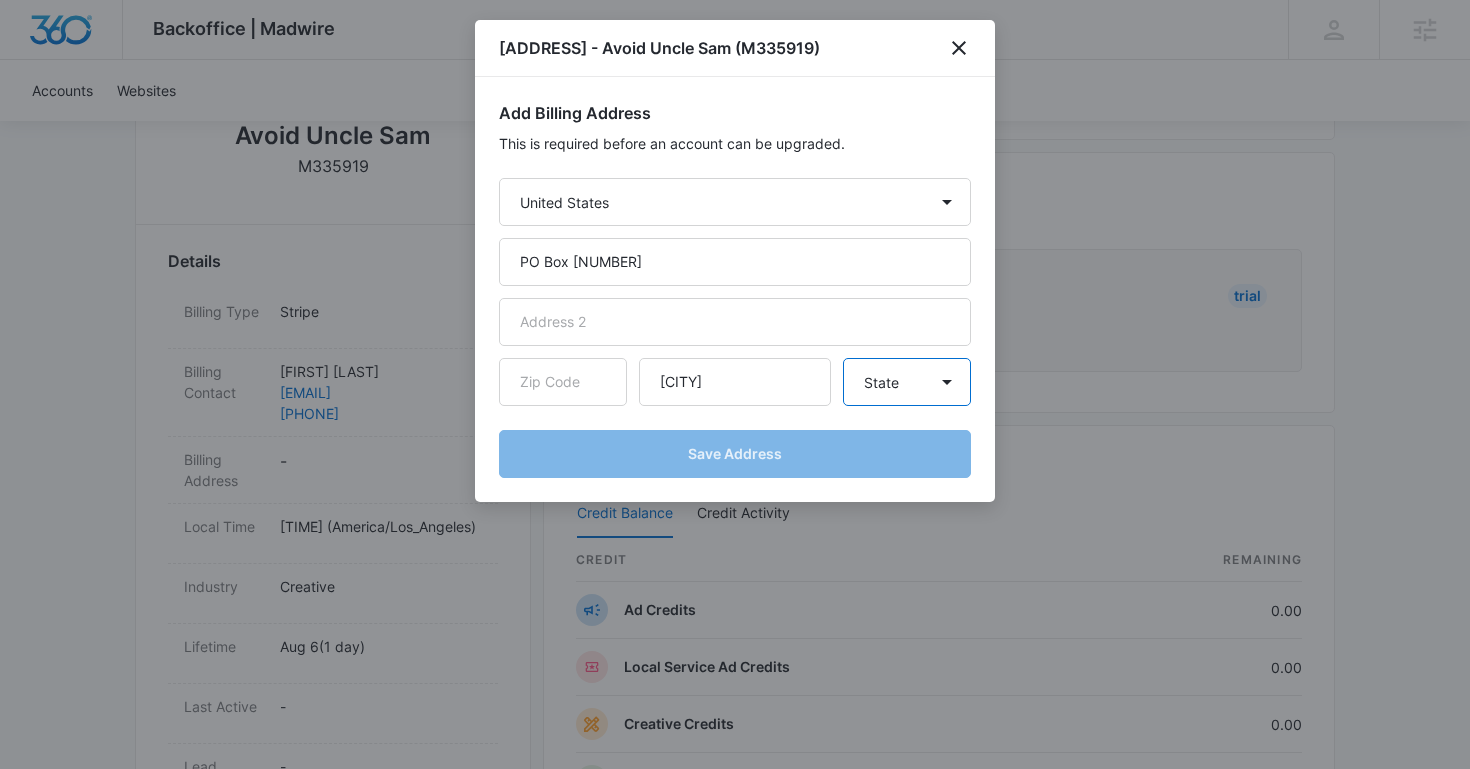 select on "WA" 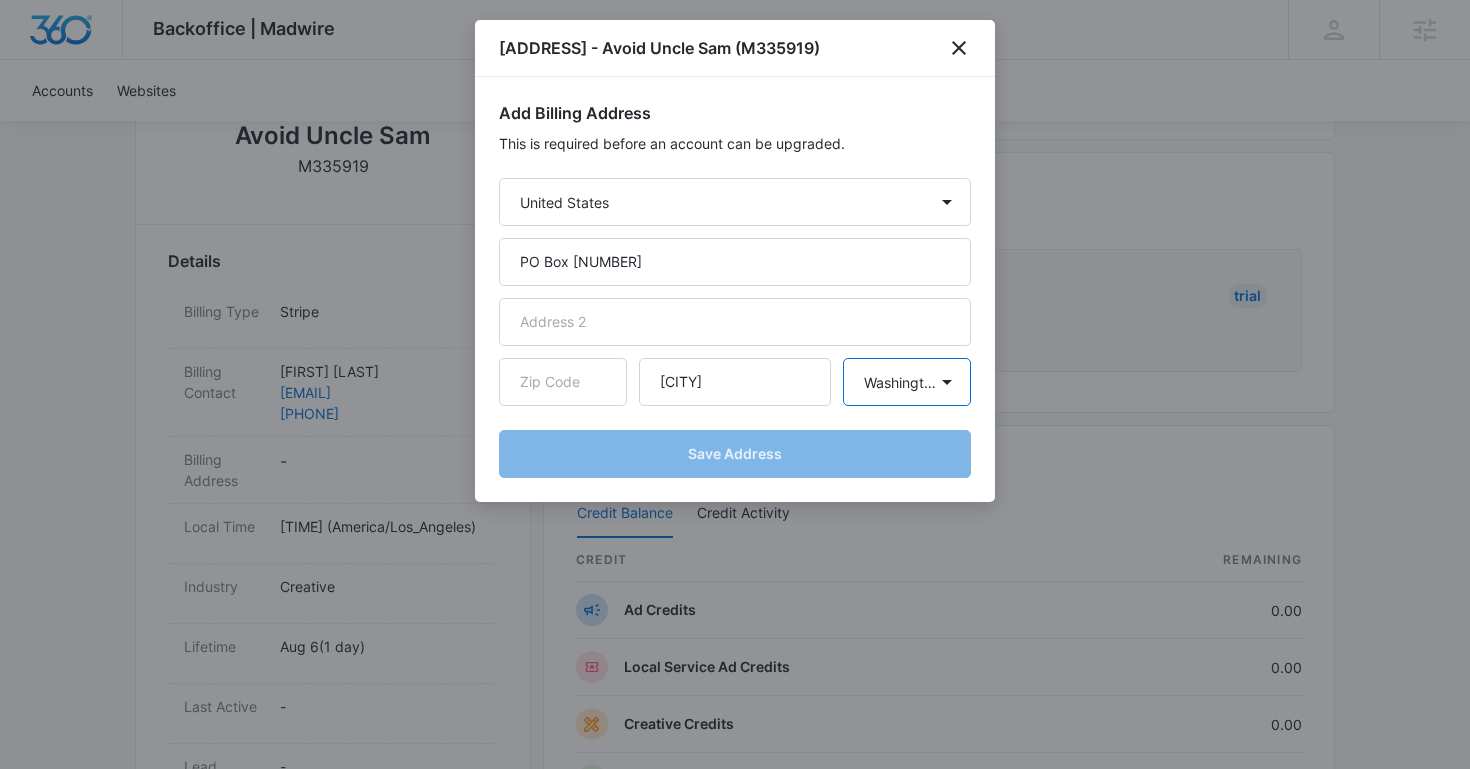 click on "State Alaska Alabama Arkansas American Samoa Arizona California Colorado Connecticut District of Columbia Delaware Florida Georgia Guam Hawaii Iowa Idaho Illinois Indiana Kansas Kentucky Louisiana Massachusetts Maryland Maine Michigan Minnesota Missouri Northern Mariana Islands Mississippi Montana North Carolina North Dakota Nebraska New Hampshire New Jersey New Mexico Nevada New York Ohio Oklahoma Oregon Pennsylvania Puerto Rico Rhode Island South Carolina South Dakota Tennessee Texas United States Minor Outlying Islands Utah Virginia Virgin Islands, U.S. Vermont Washington Wisconsin West Virginia Wyoming" at bounding box center (907, 382) 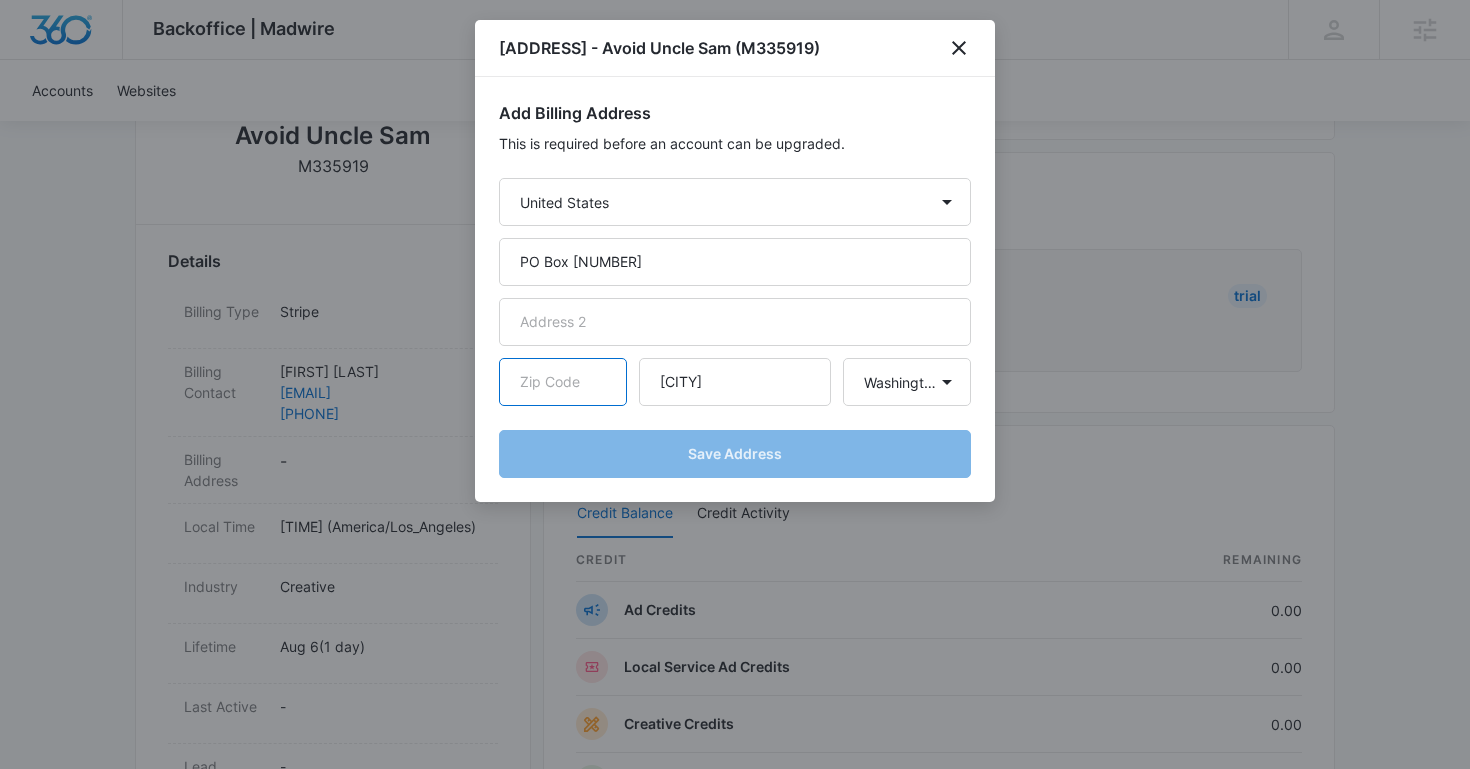 click at bounding box center (563, 382) 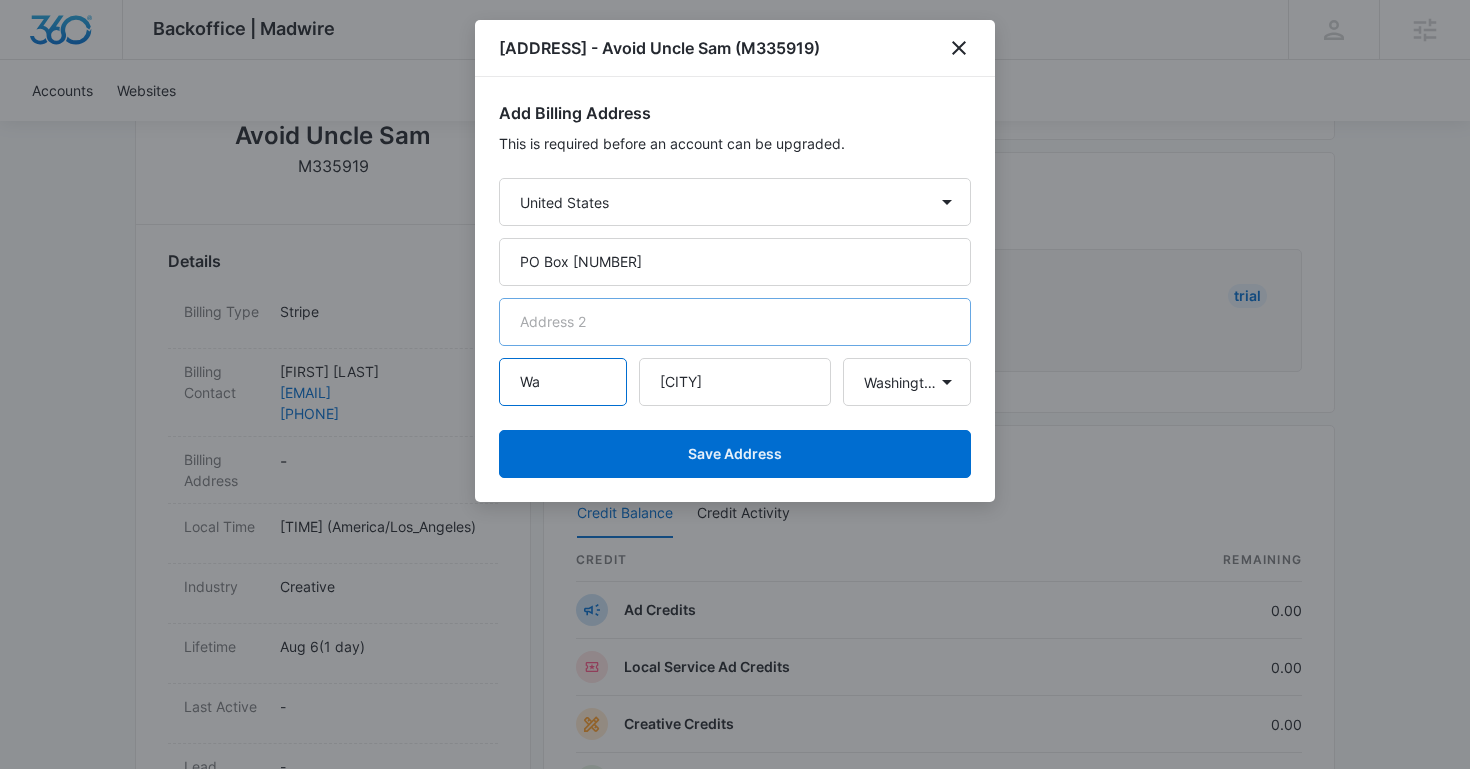 type on "Wa" 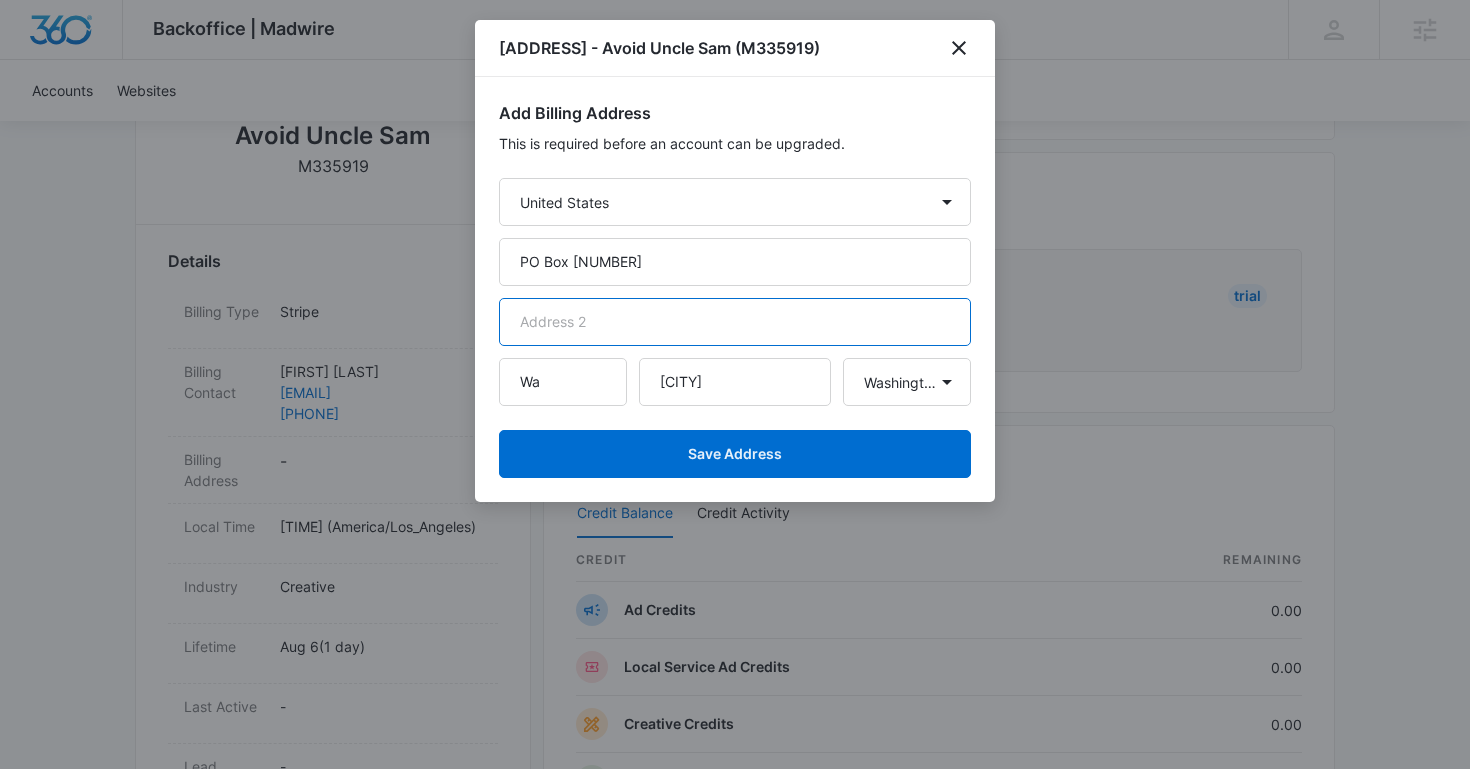 click at bounding box center [735, 322] 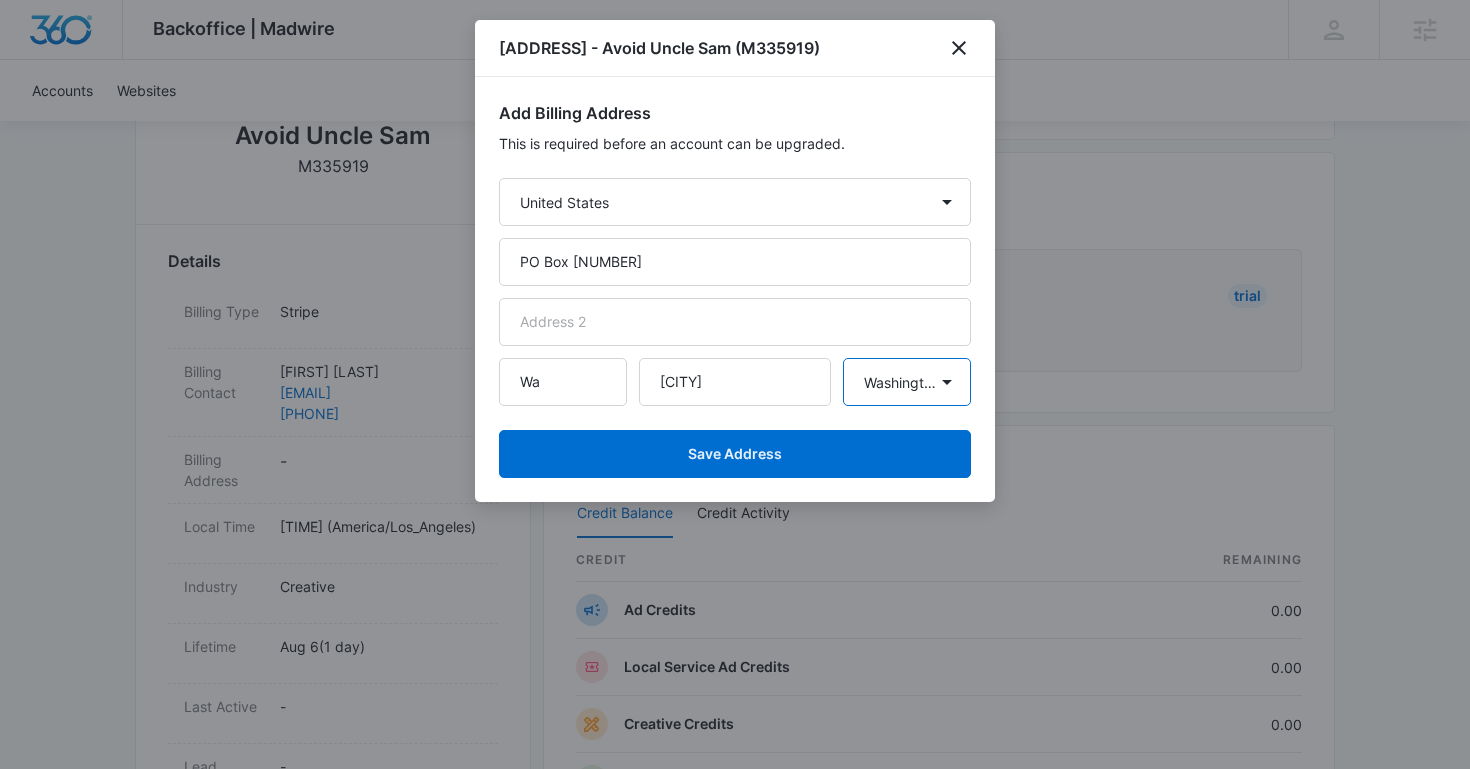 click on "State Alaska Alabama Arkansas American Samoa Arizona California Colorado Connecticut District of Columbia Delaware Florida Georgia Guam Hawaii Iowa Idaho Illinois Indiana Kansas Kentucky Louisiana Massachusetts Maryland Maine Michigan Minnesota Missouri Northern Mariana Islands Mississippi Montana North Carolina North Dakota Nebraska New Hampshire New Jersey New Mexico Nevada New York Ohio Oklahoma Oregon Pennsylvania Puerto Rico Rhode Island South Carolina South Dakota Tennessee Texas United States Minor Outlying Islands Utah Virginia Virgin Islands, U.S. Vermont Washington Wisconsin West Virginia Wyoming" at bounding box center [907, 382] 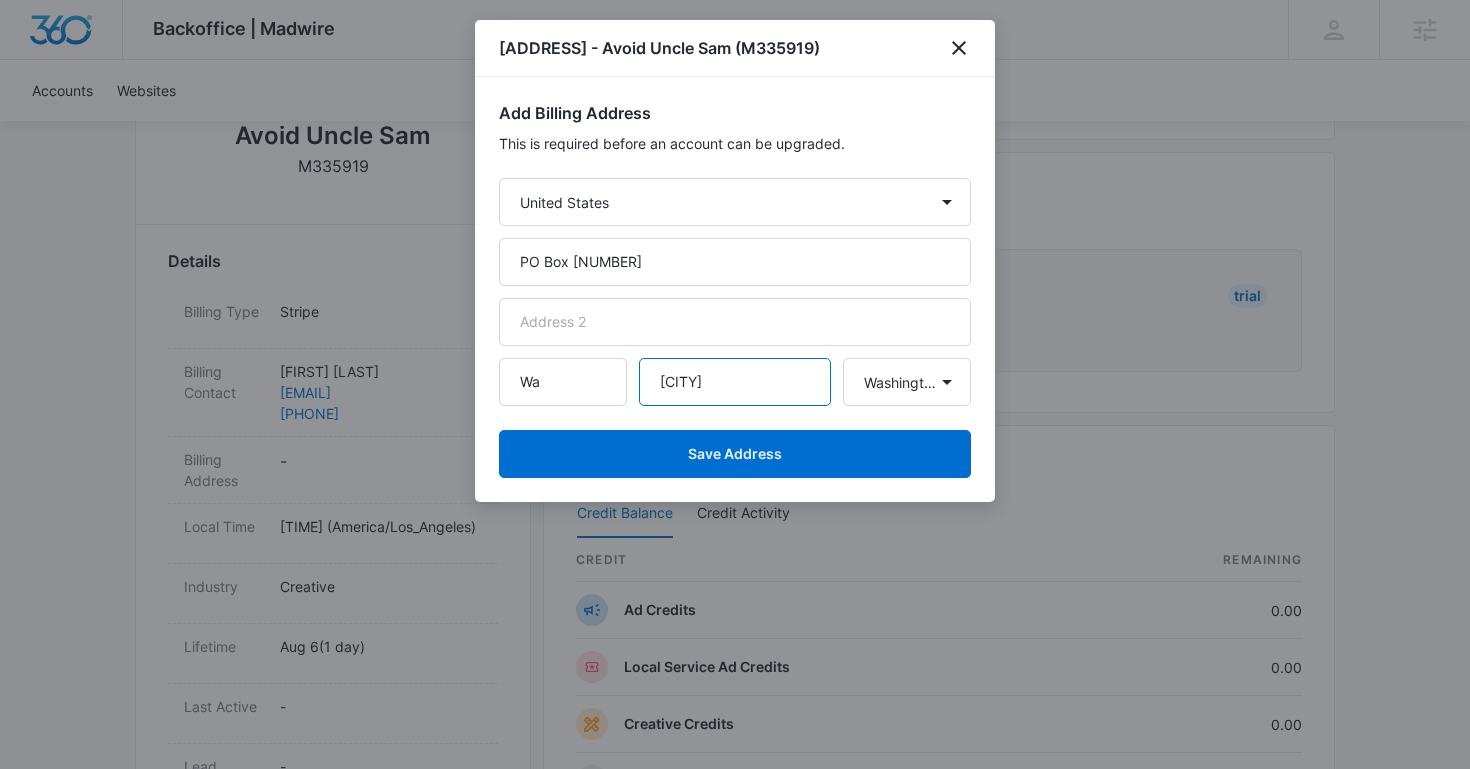 click on "Kelso" at bounding box center (735, 382) 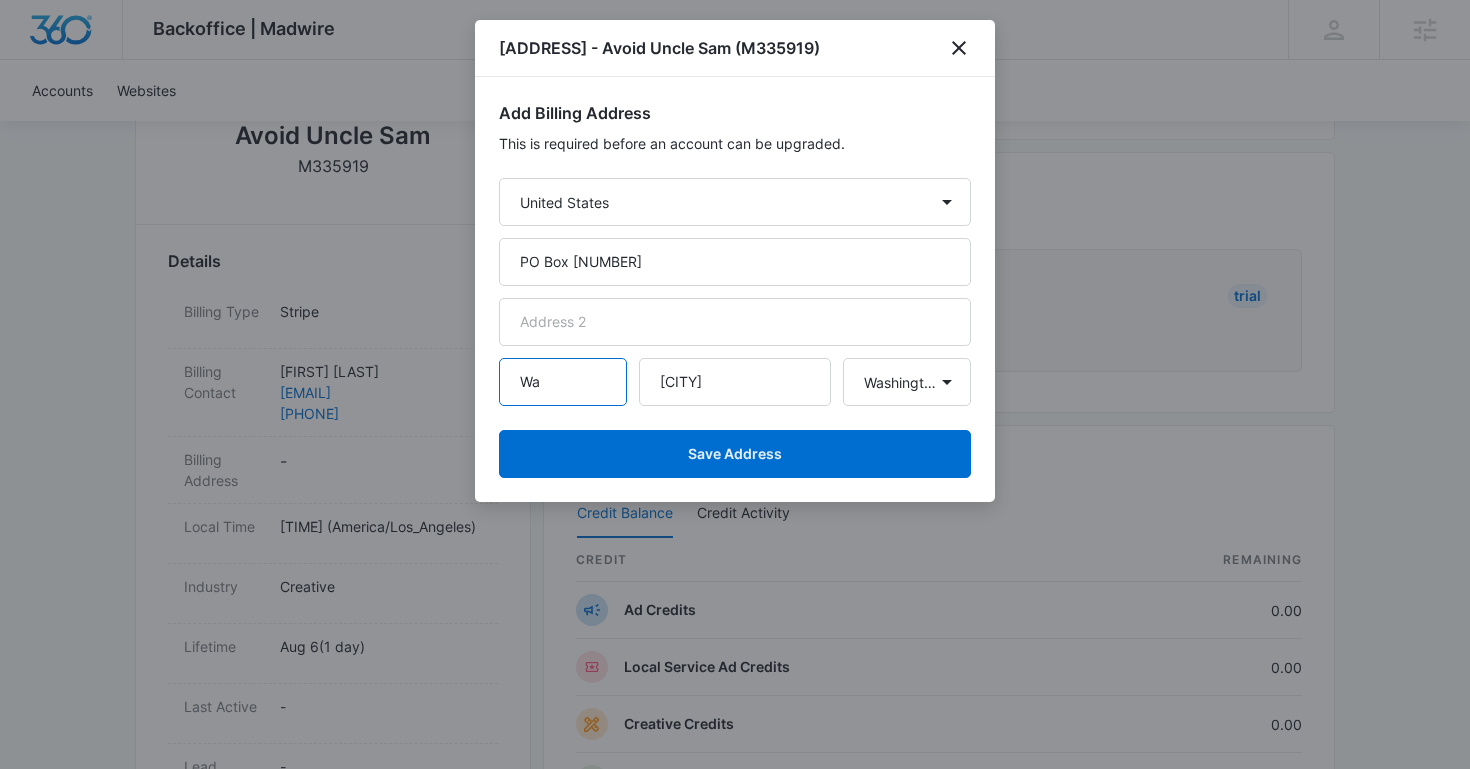 drag, startPoint x: 592, startPoint y: 385, endPoint x: 408, endPoint y: 340, distance: 189.4228 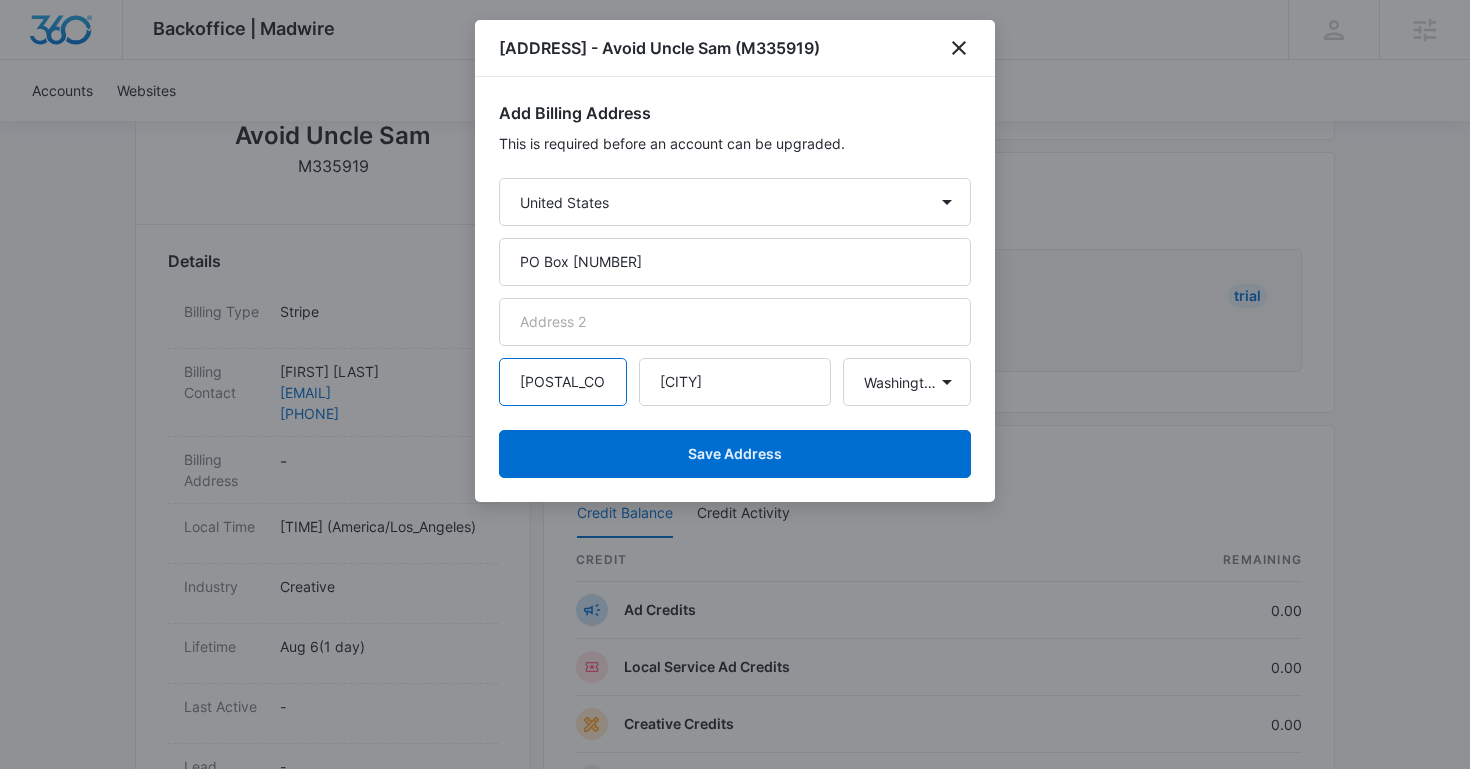 type on "[POSTAL_CODE]" 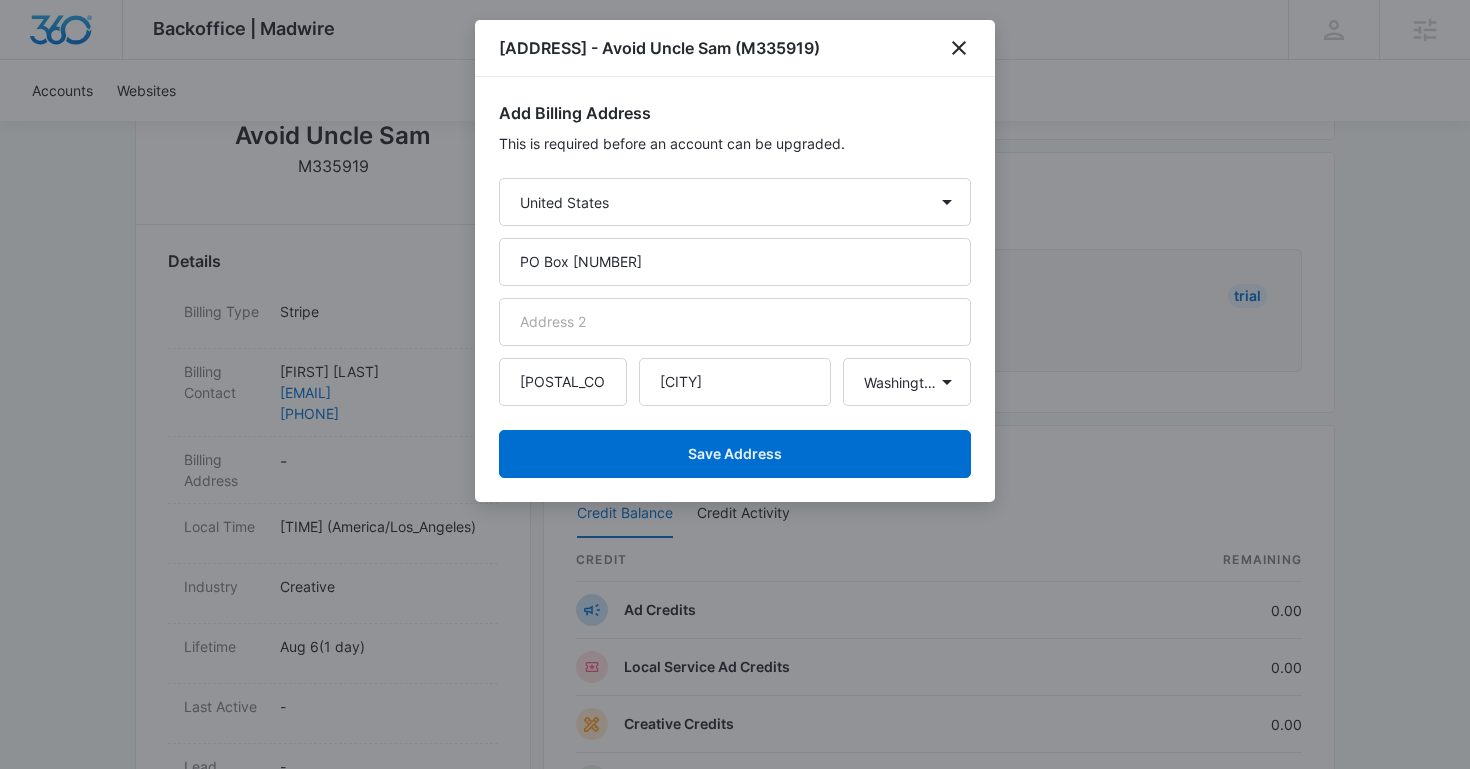 click on "Add Billing Address This is required before an account can be upgraded. Country Afghanistan Åland Islands Albania Algeria American Samoa Andorra Angola Anguilla Antarctica Antigua and Barbuda Argentina Armenia Aruba Australia Austria Azerbaijan Bahamas Bahrain Bangladesh Barbados Belarus Belgium Belize Benin Bermuda Bhutan Bolivia Bonaire, Sint Eustatius and Saba Bosnia and Herzegovina Botswana Bouvet Island Brazil British Indian Ocean Territory Brunei Darussalam Bulgaria Burkina Faso Burundi Cambodia Cameroon Cape Verde Cayman Islands Central African Republic Chad Chile China Christmas Island Cocos  Islands Colombia Comoros Congo Congo, The Democratic Republic Of The Cook Islands Costa Rica Côte D'Ivoire Croatia Cuba Curaçao Cyprus Czech Republic Denmark Djibouti Dominica Dominican Republic Ecuador Egypt El Salvador Equatorial Guinea Eritrea Estonia Ethiopia Falkland Islands Faroe Islands Fiji Finland France French Guiana French Polynesia French Southern Territories Gabon Gambia Georgia Germany Ghana Guam" at bounding box center [735, 289] 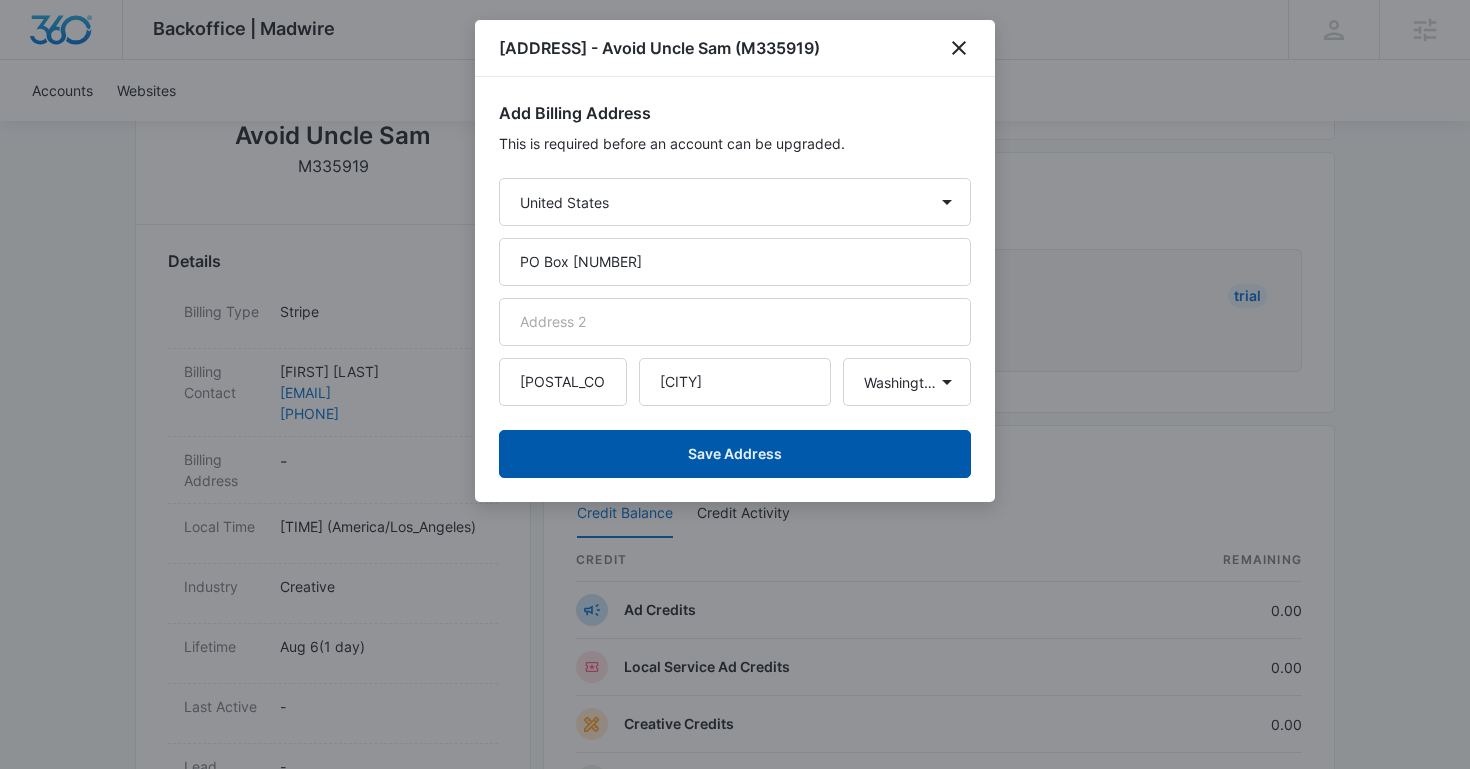 click on "Save Address" at bounding box center [735, 454] 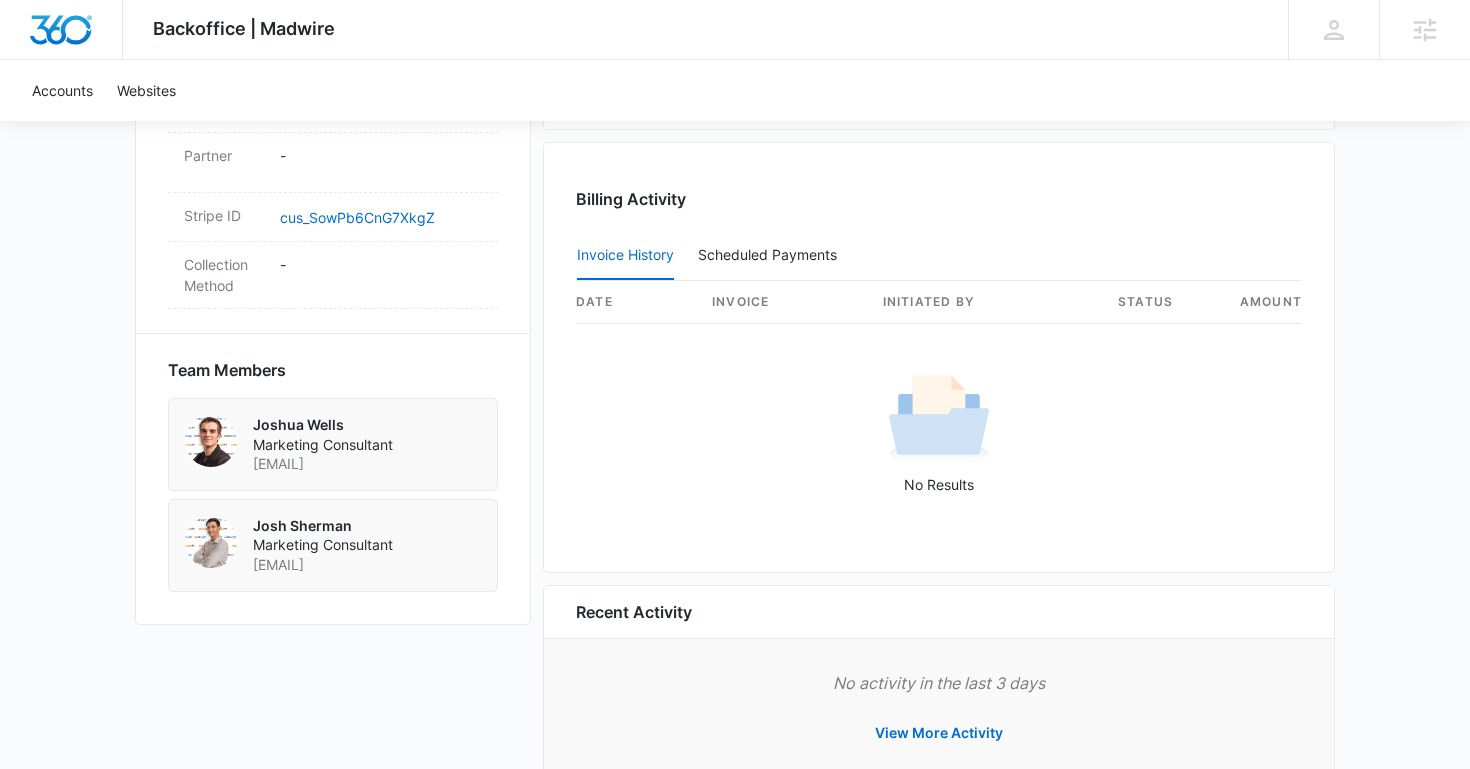 scroll, scrollTop: 0, scrollLeft: 0, axis: both 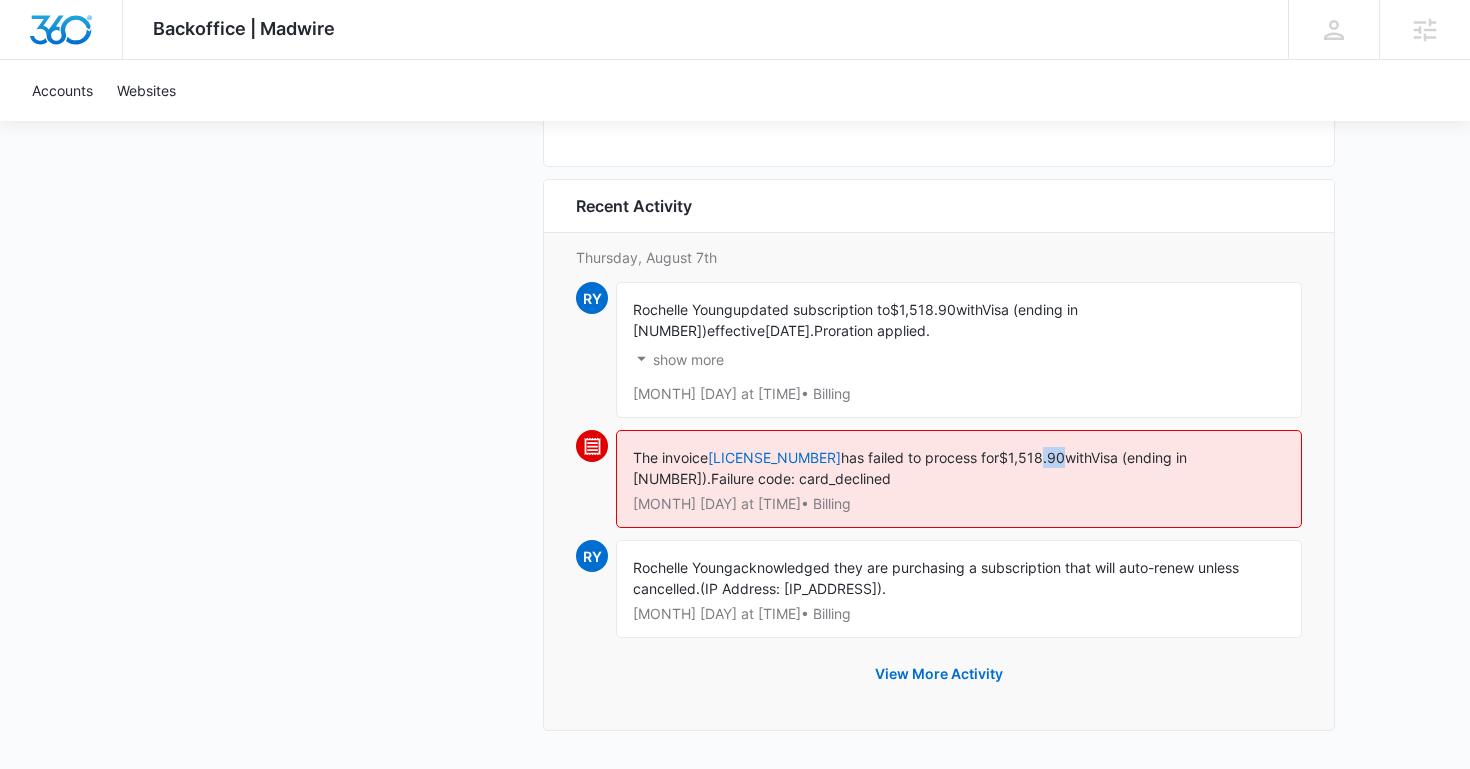 drag, startPoint x: 1038, startPoint y: 458, endPoint x: 1057, endPoint y: 454, distance: 19.416489 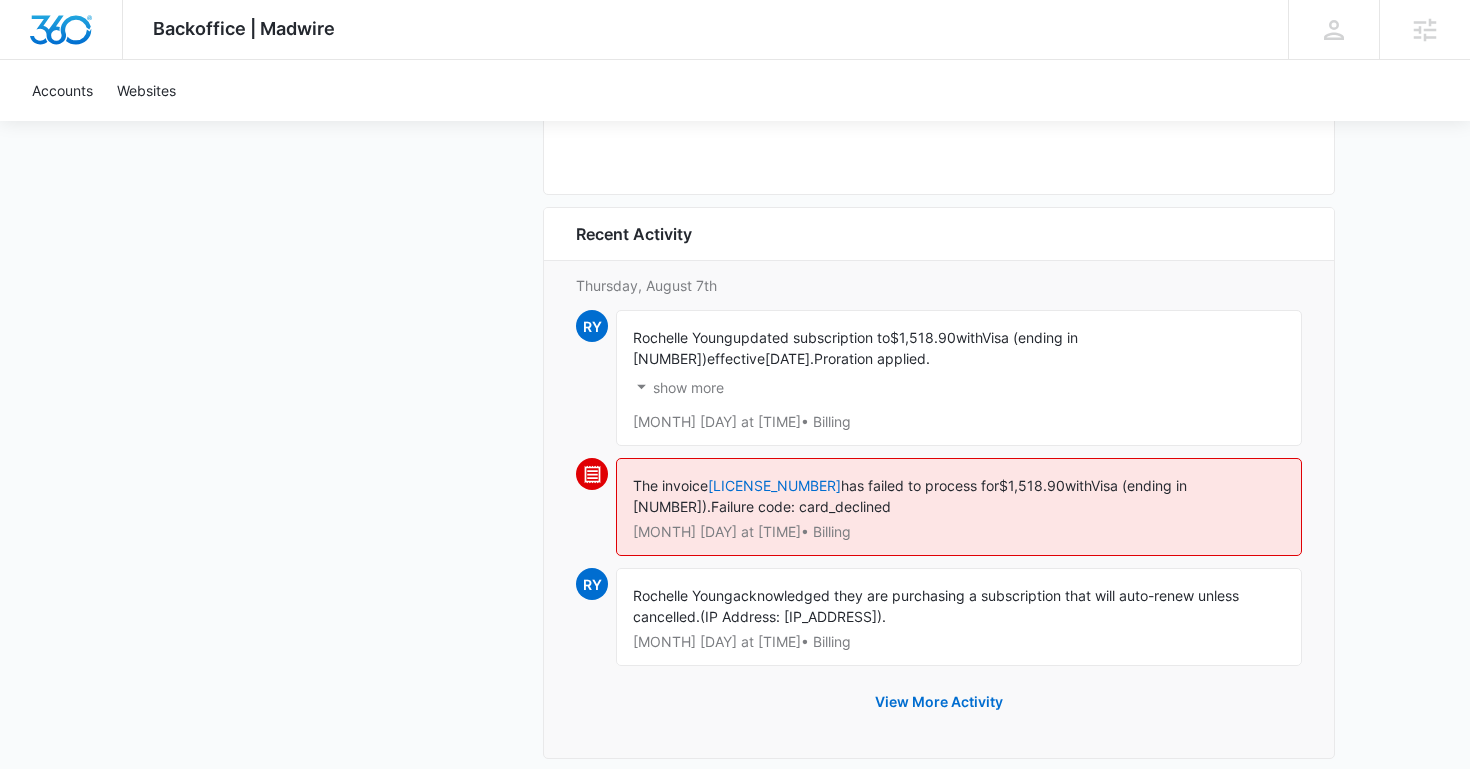 scroll, scrollTop: 2279, scrollLeft: 0, axis: vertical 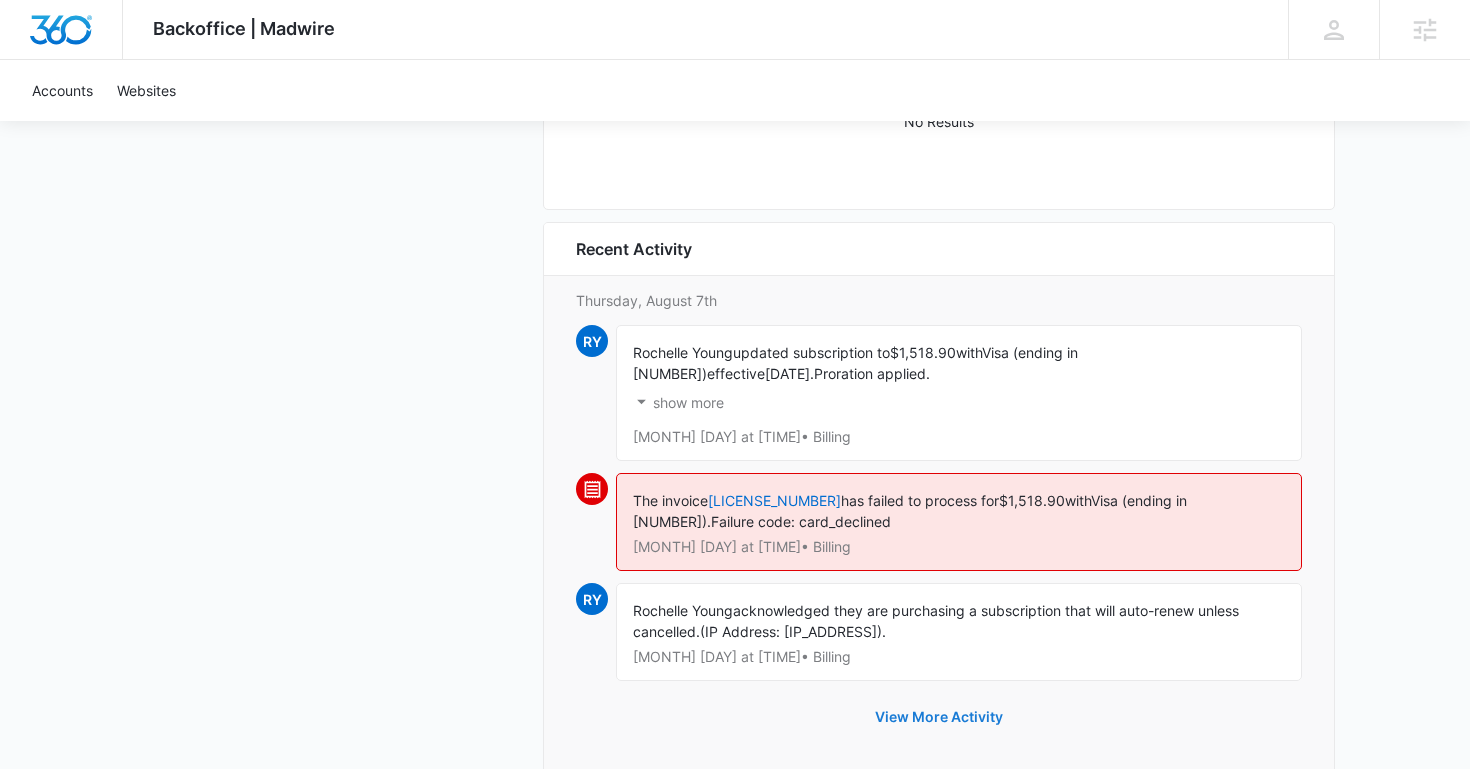 click on "View More Activity" at bounding box center [939, 717] 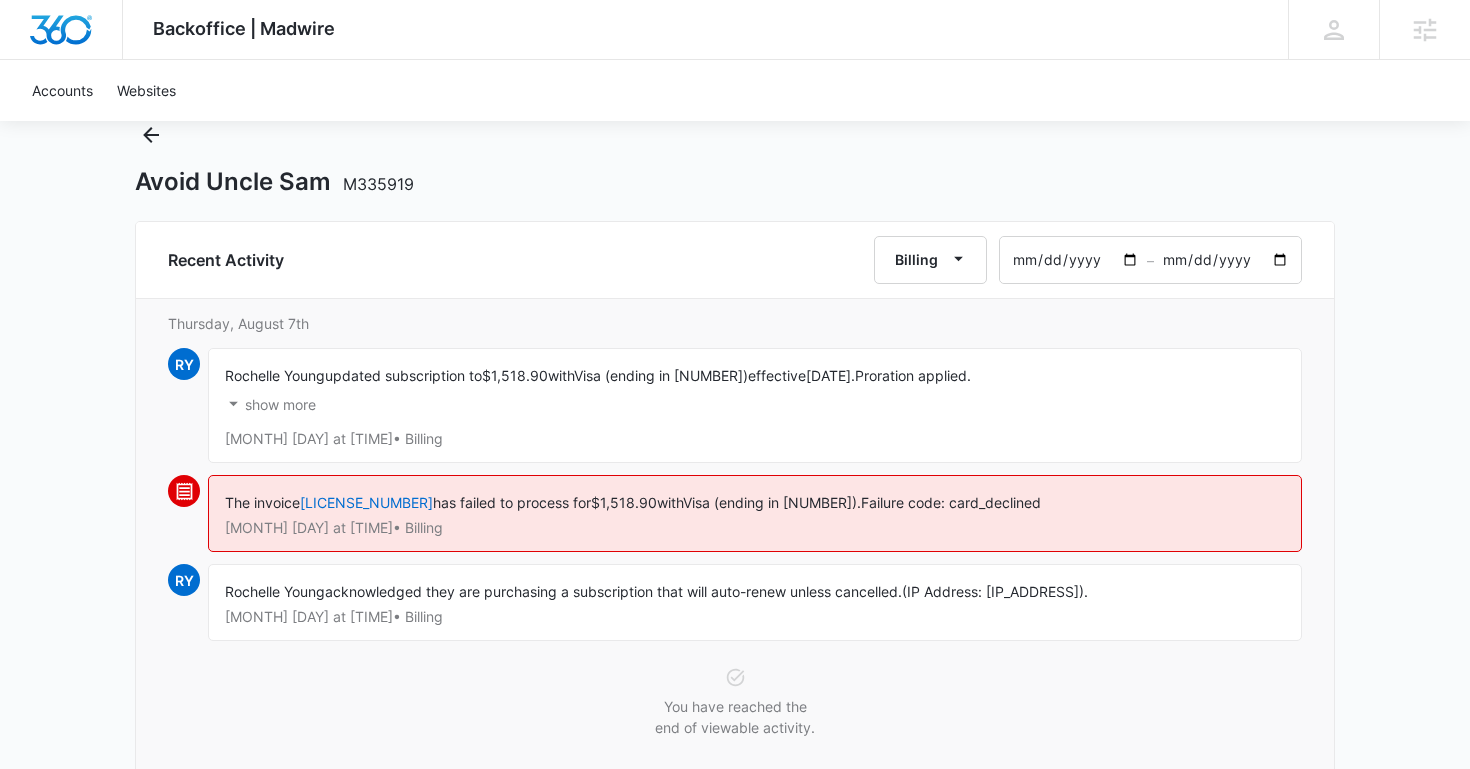 scroll, scrollTop: 84, scrollLeft: 0, axis: vertical 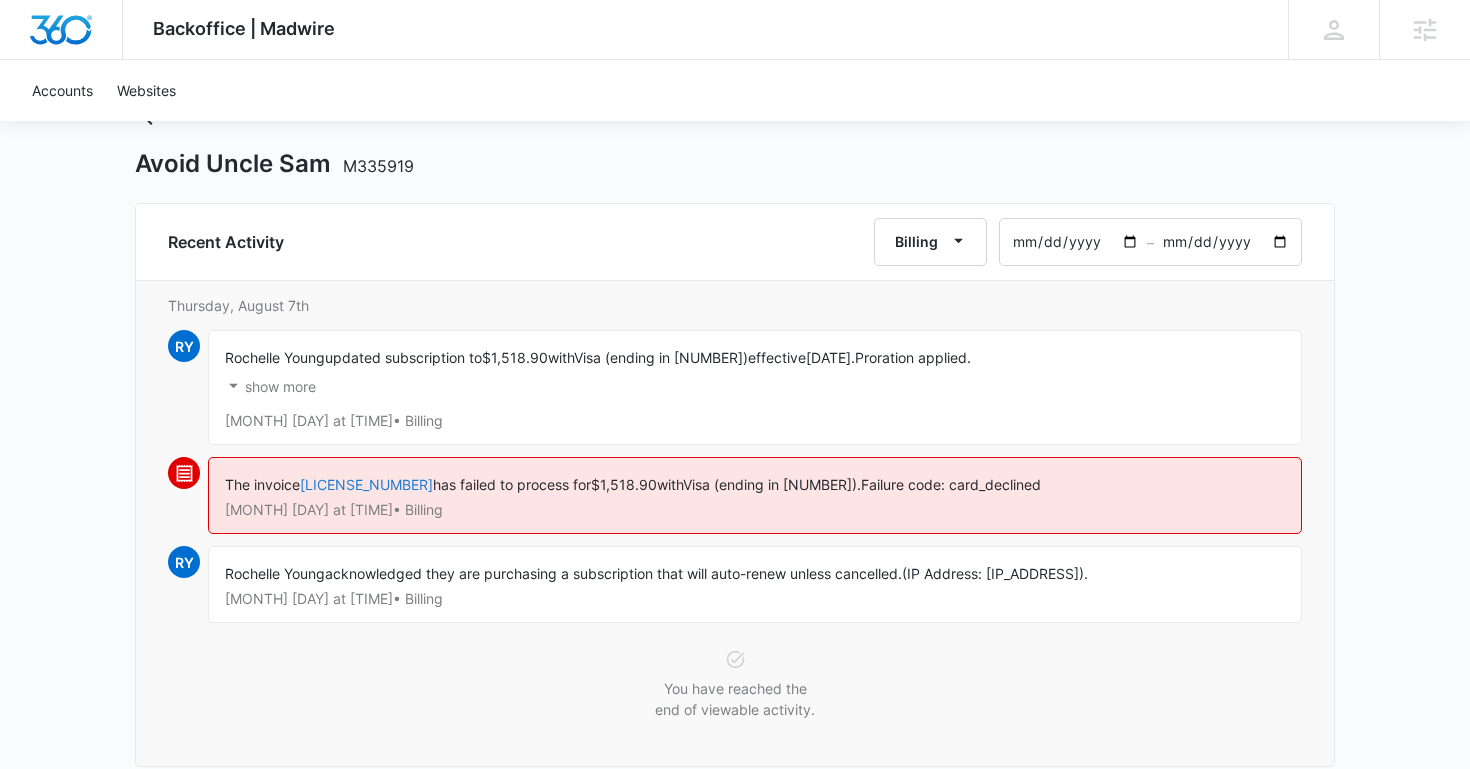 click on "[LICENSE_NUMBER]" at bounding box center [366, 484] 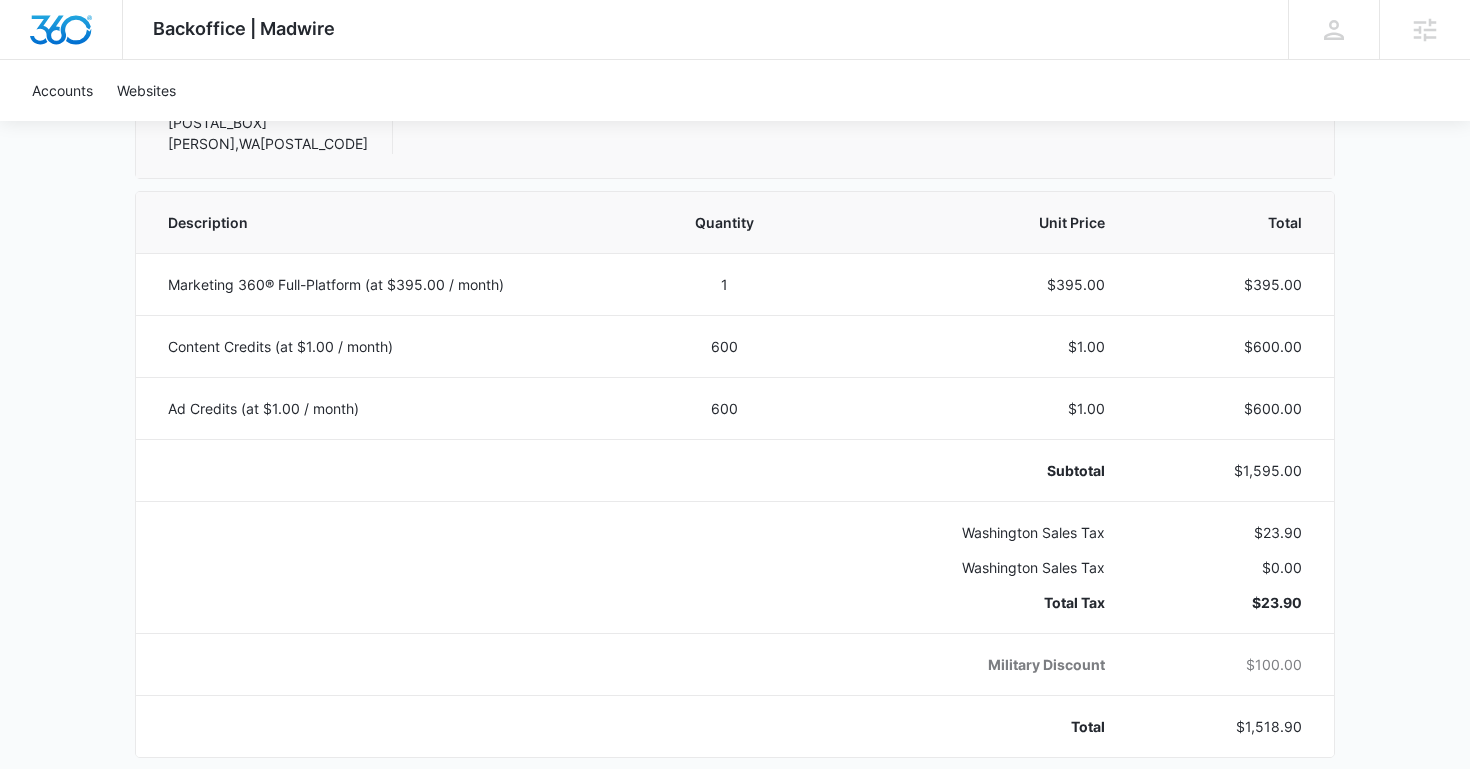 scroll, scrollTop: 353, scrollLeft: 0, axis: vertical 